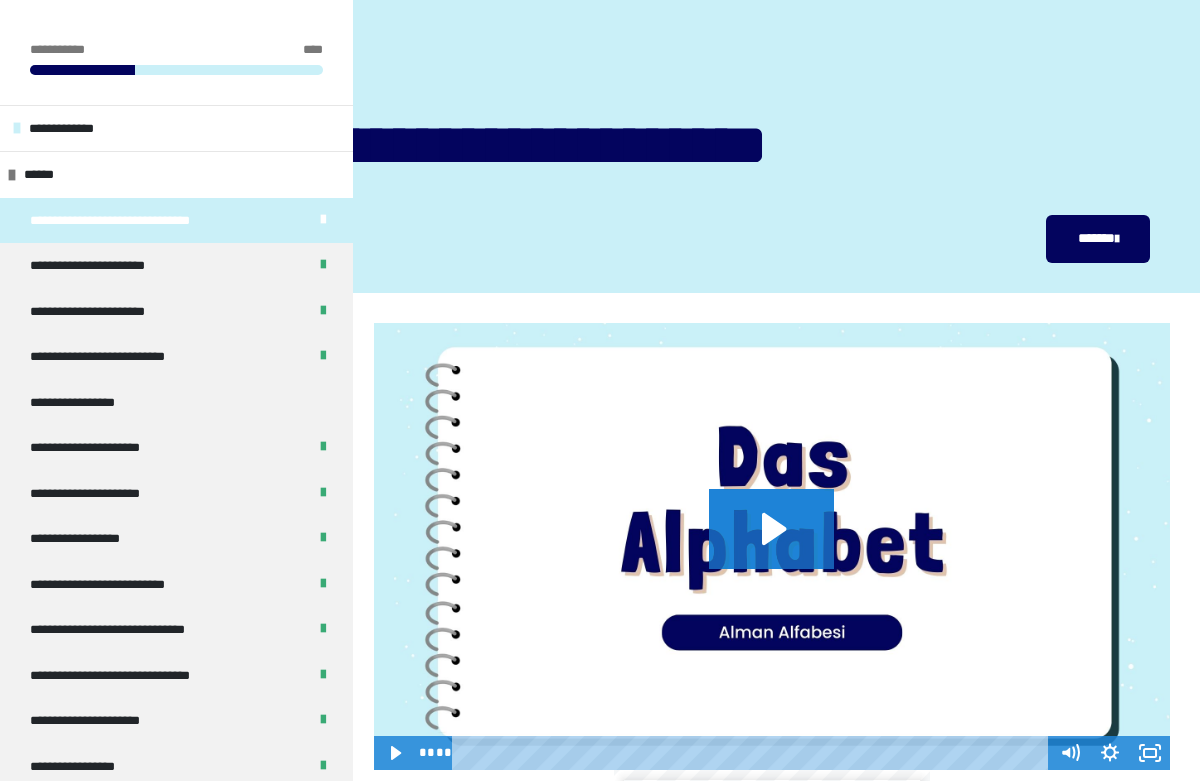scroll, scrollTop: 283, scrollLeft: 0, axis: vertical 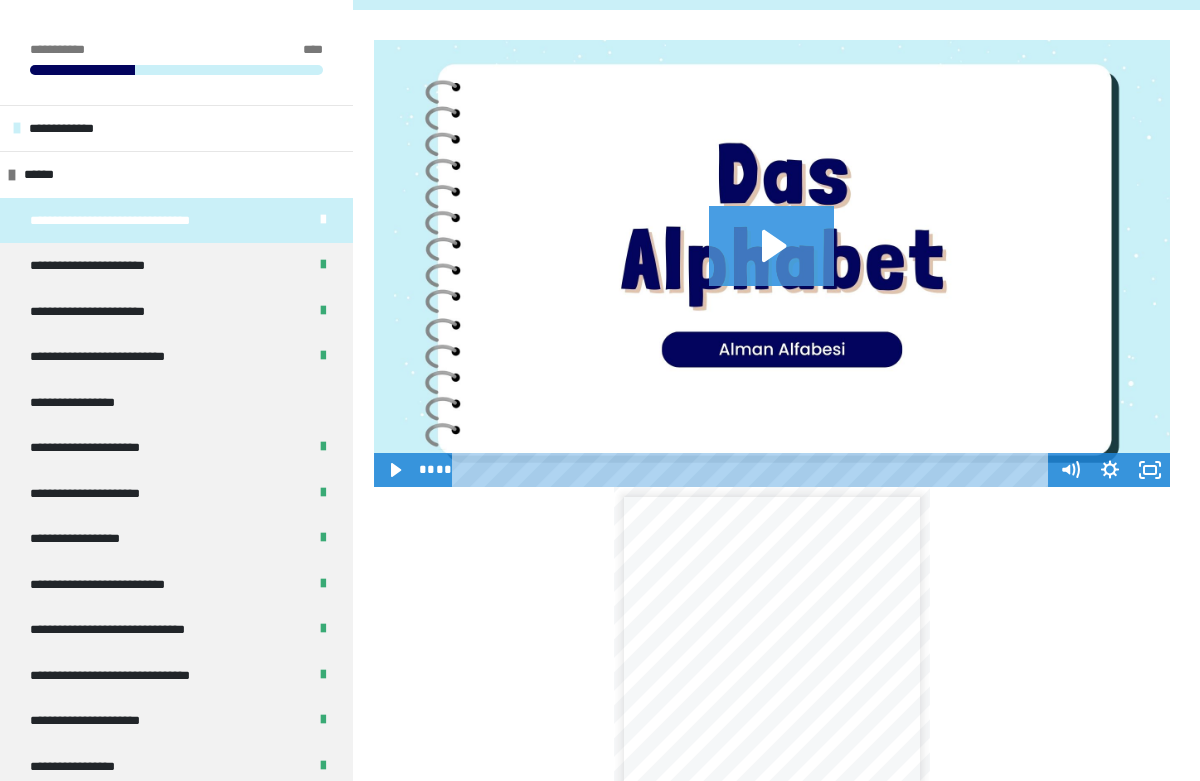 click 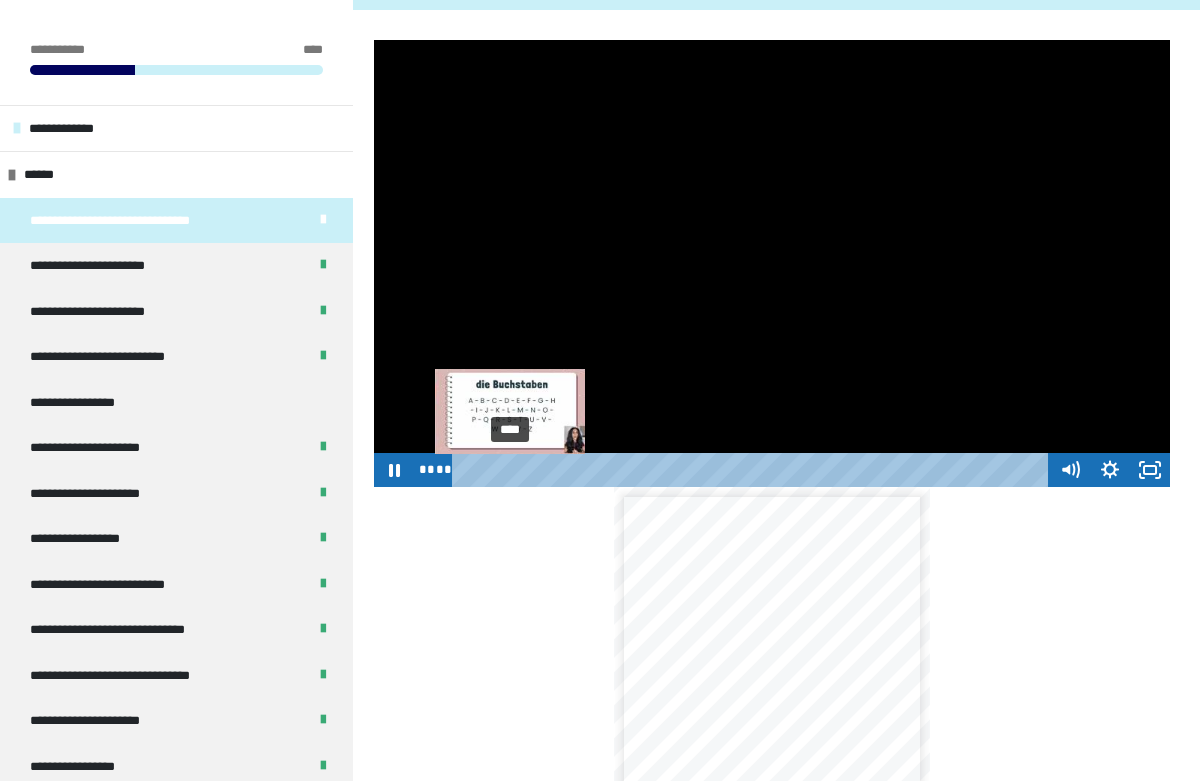 click on "****" at bounding box center [753, 470] 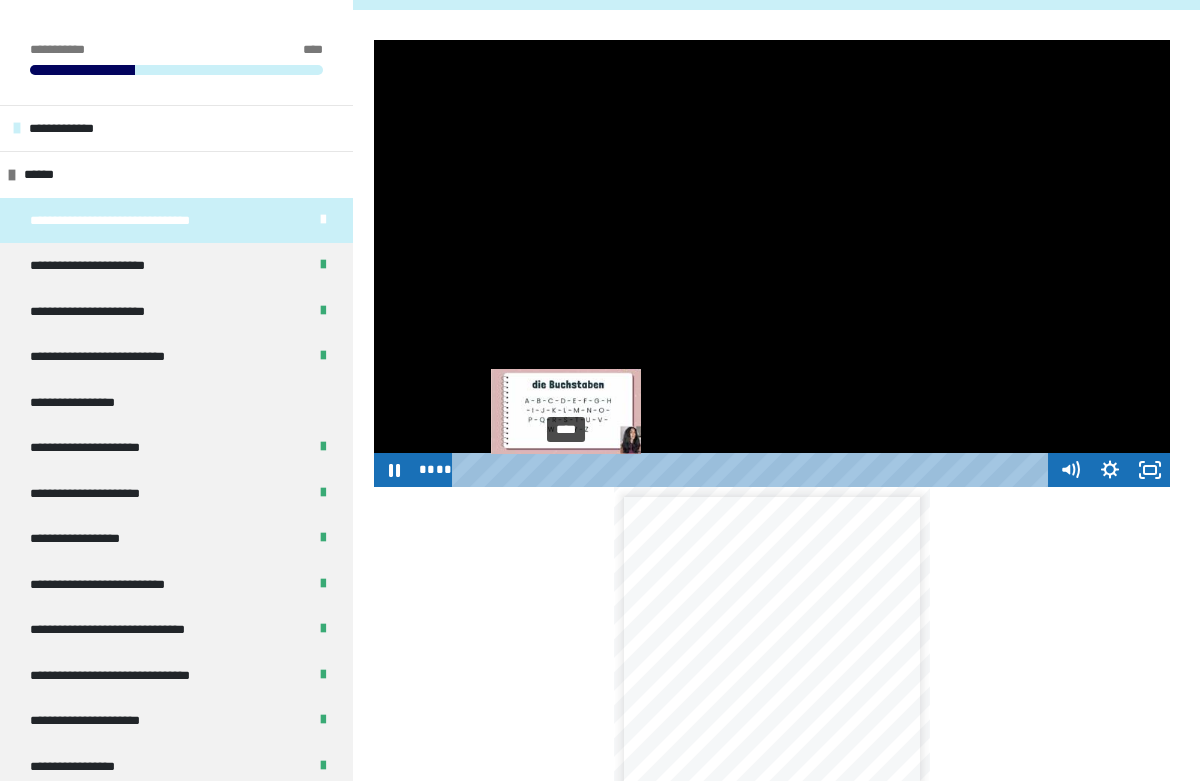 click on "****" at bounding box center [753, 470] 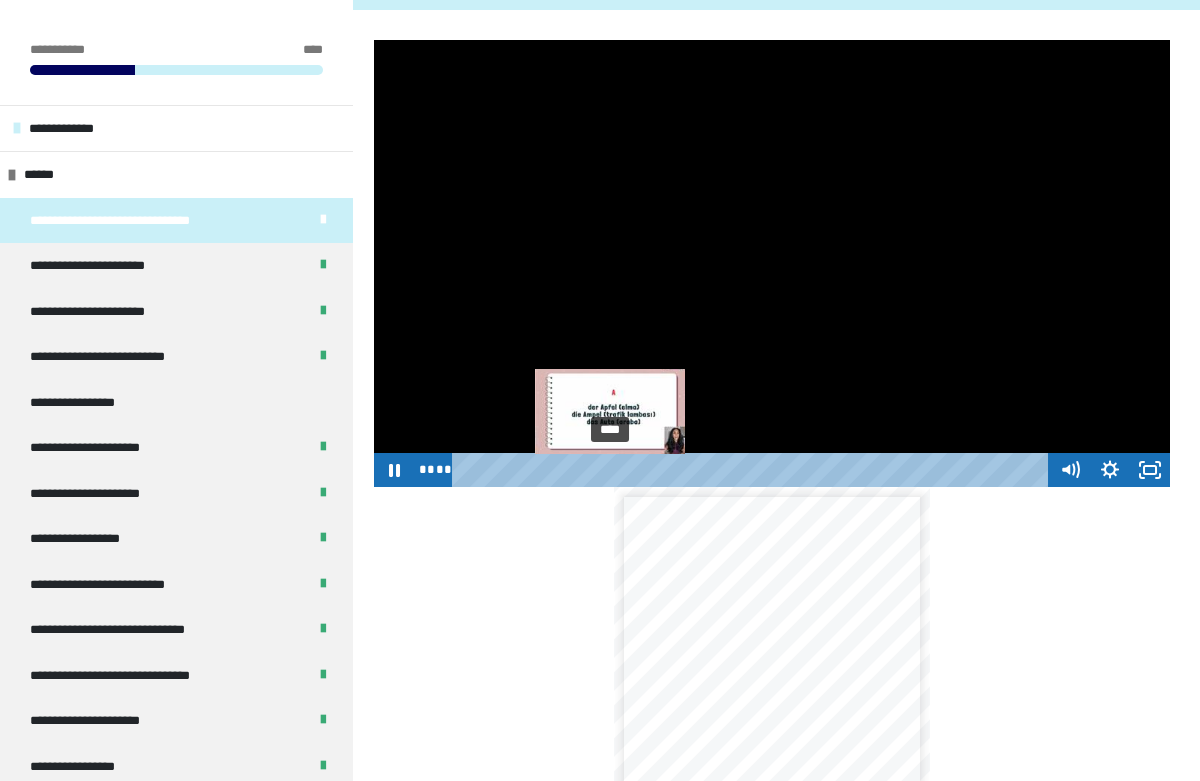 click on "****" at bounding box center [753, 470] 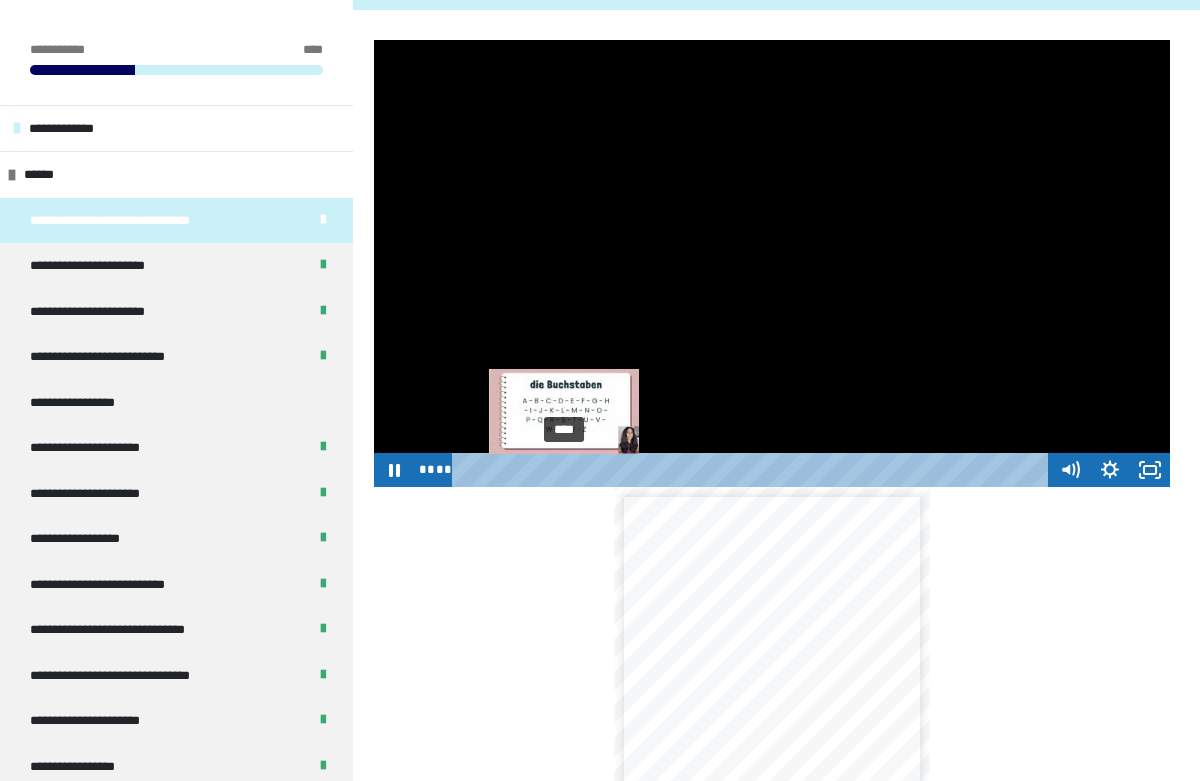 click on "****" at bounding box center [753, 470] 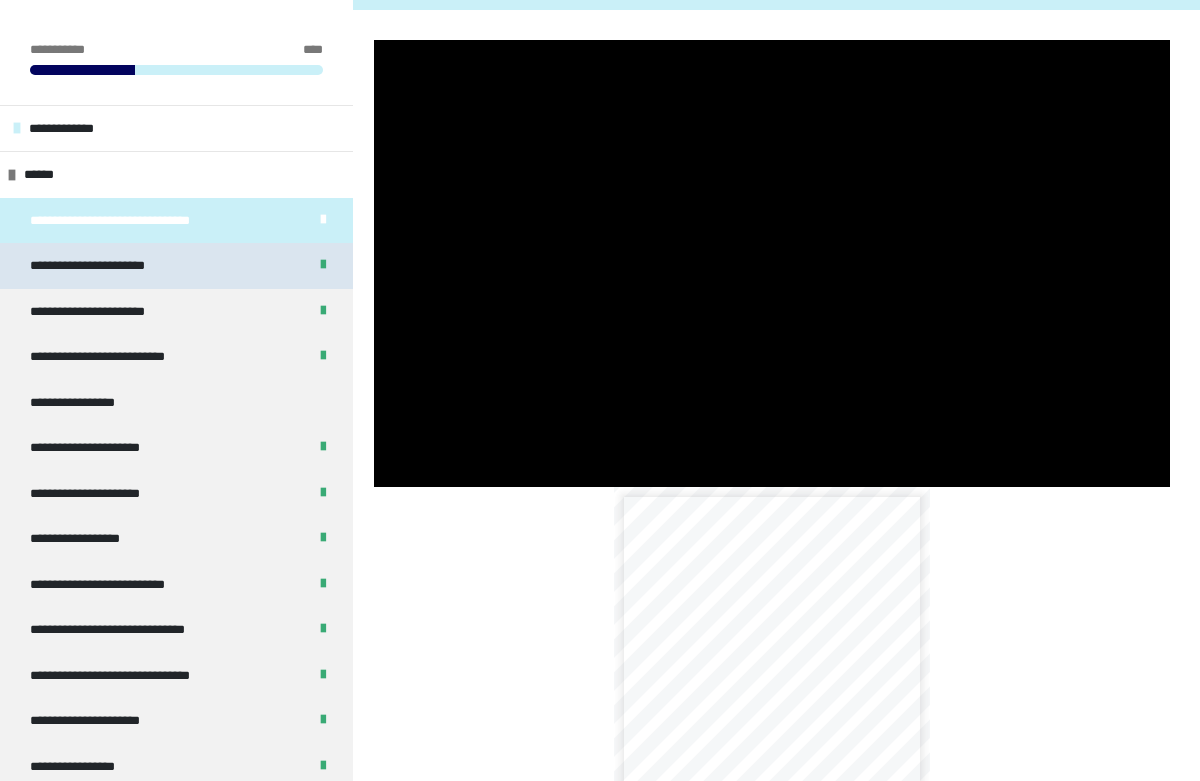 click on "**********" at bounding box center (176, 266) 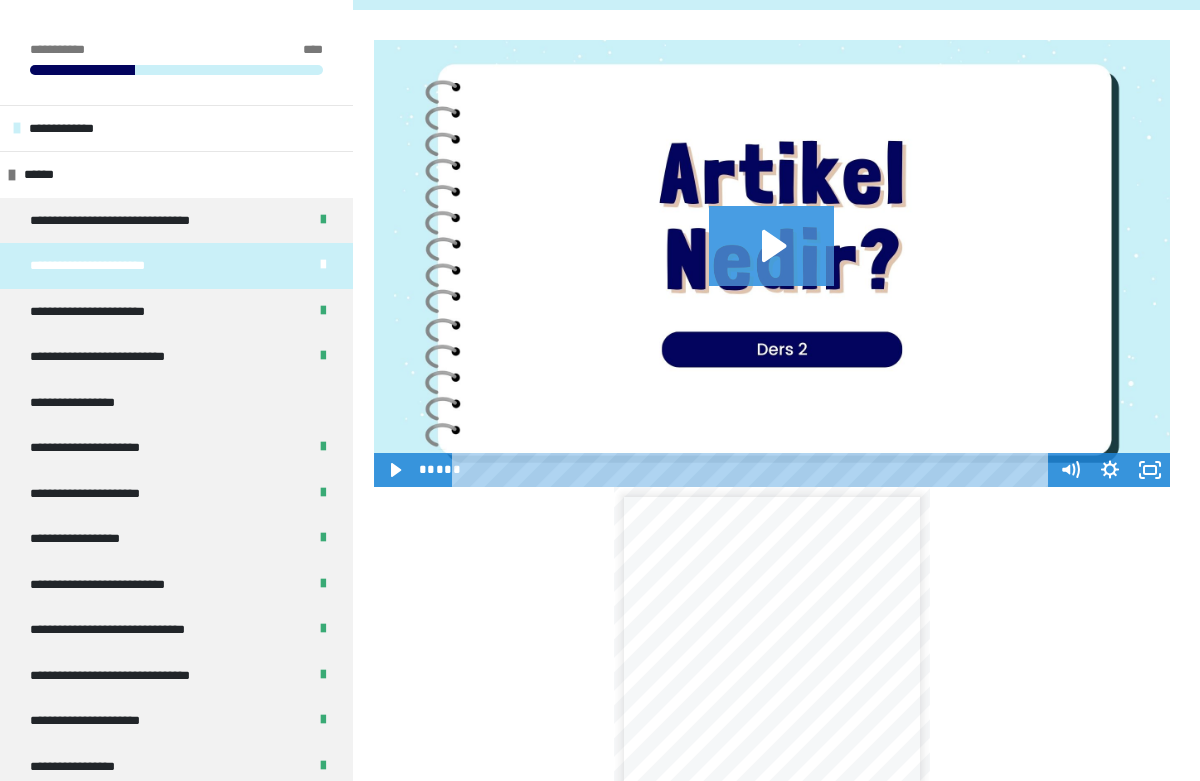 click 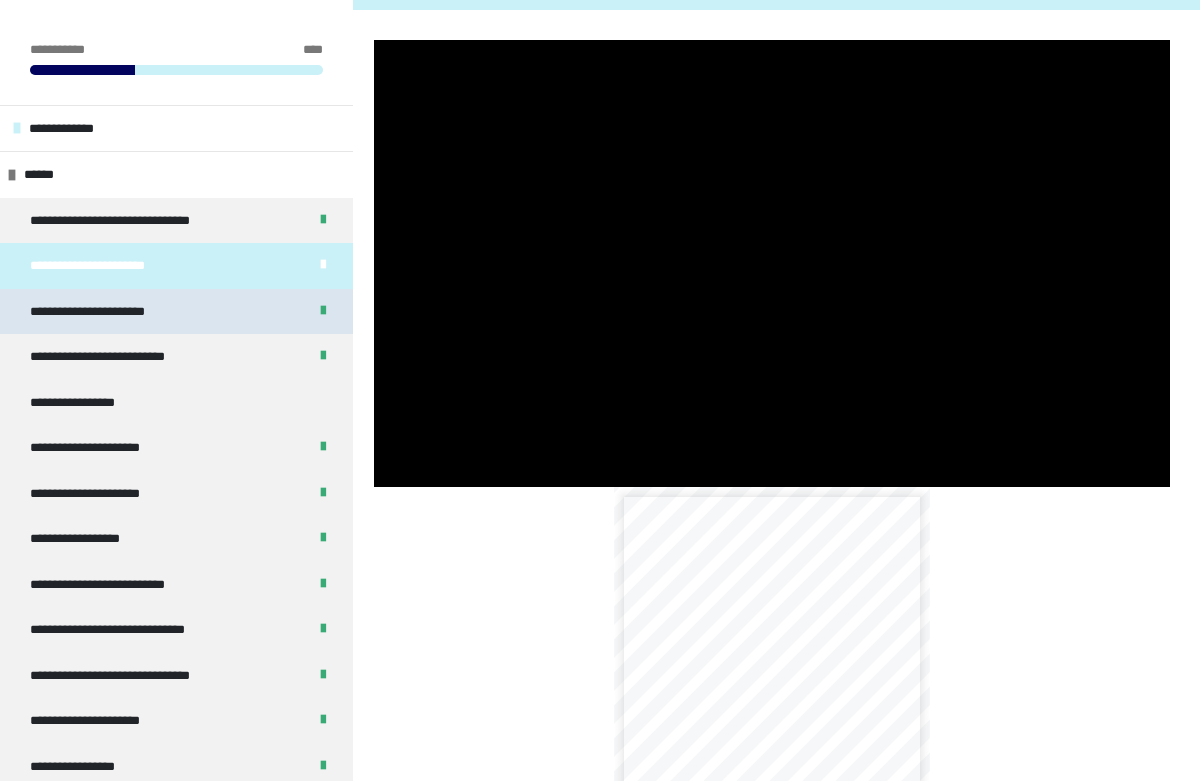 click on "**********" at bounding box center [176, 312] 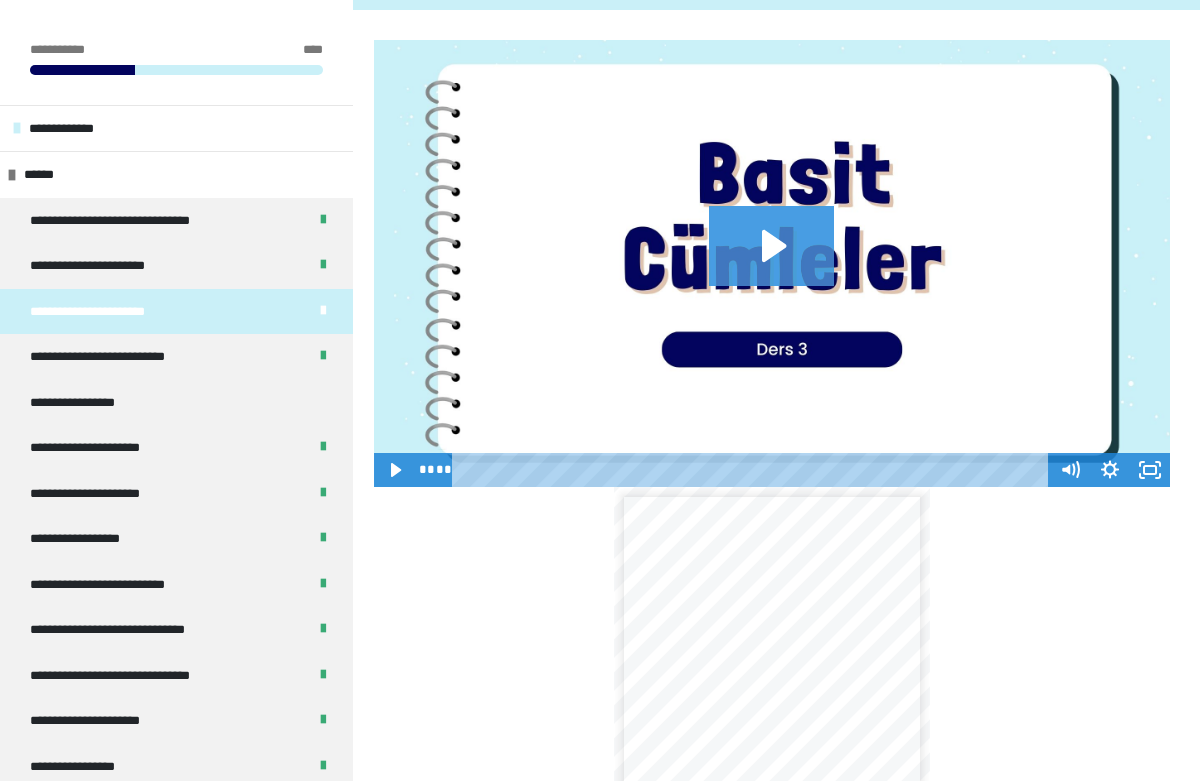 click 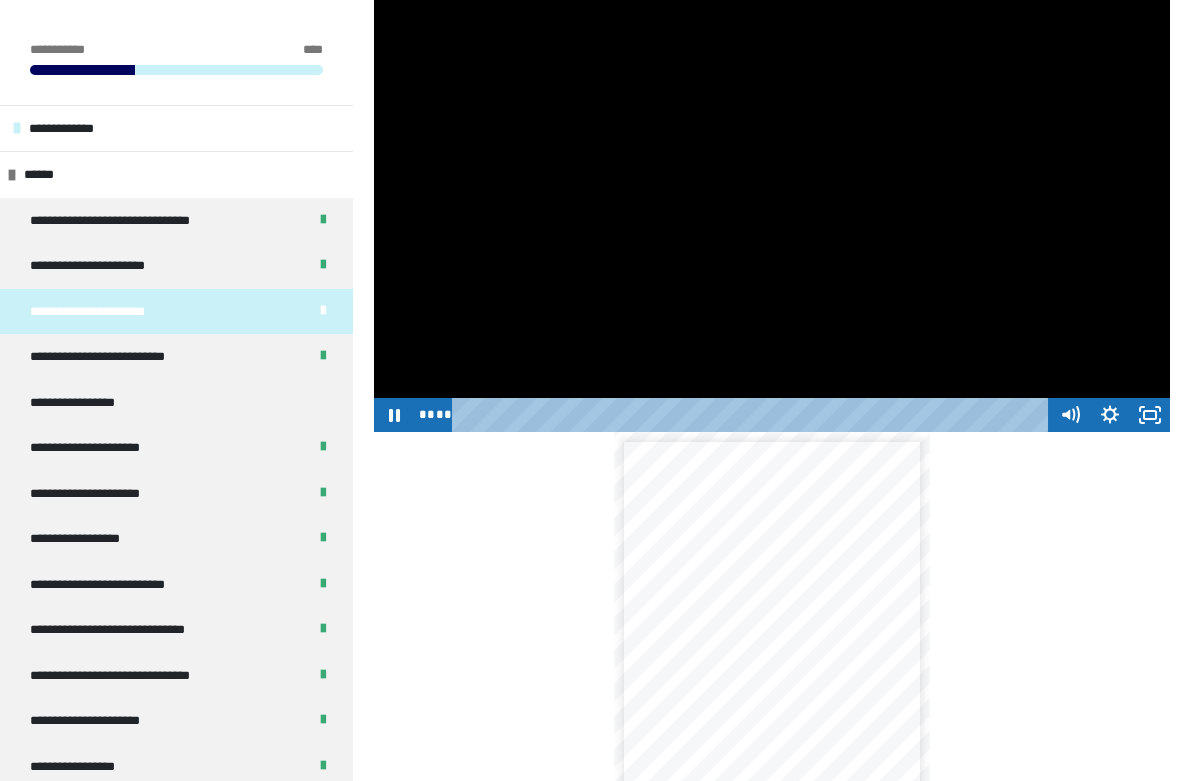 scroll, scrollTop: 341, scrollLeft: 0, axis: vertical 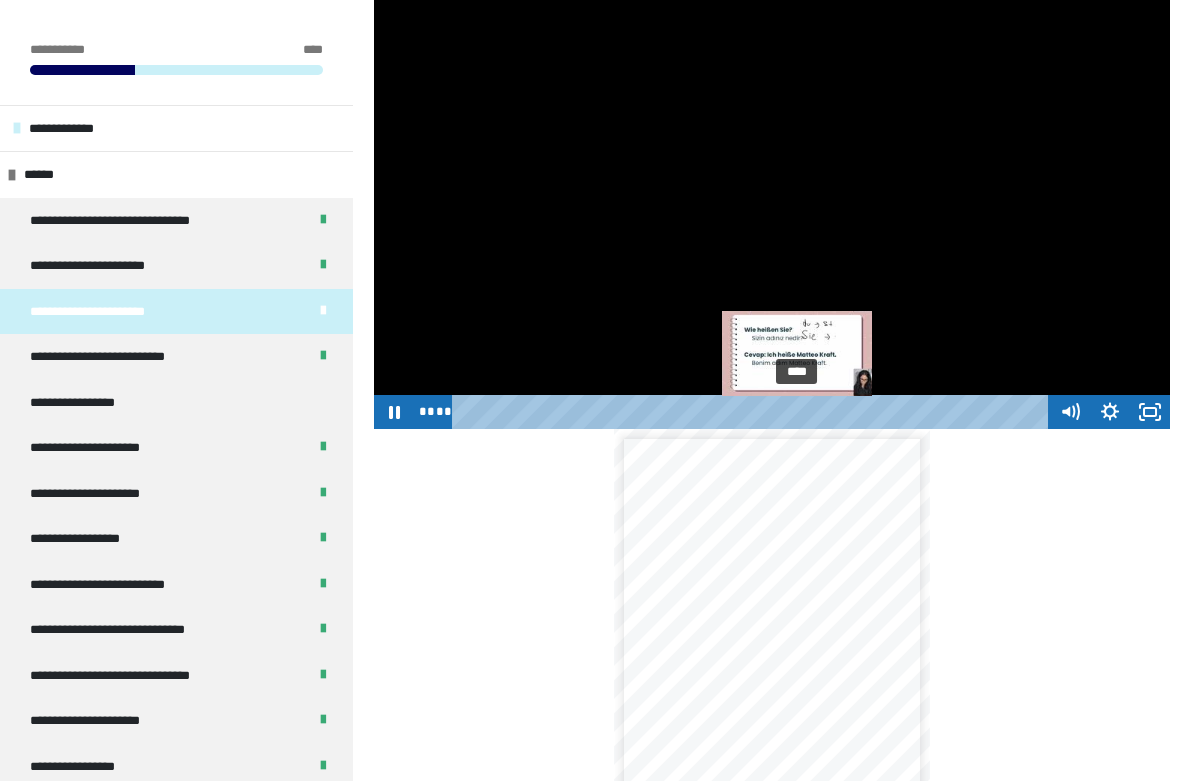 click on "****" at bounding box center (753, 412) 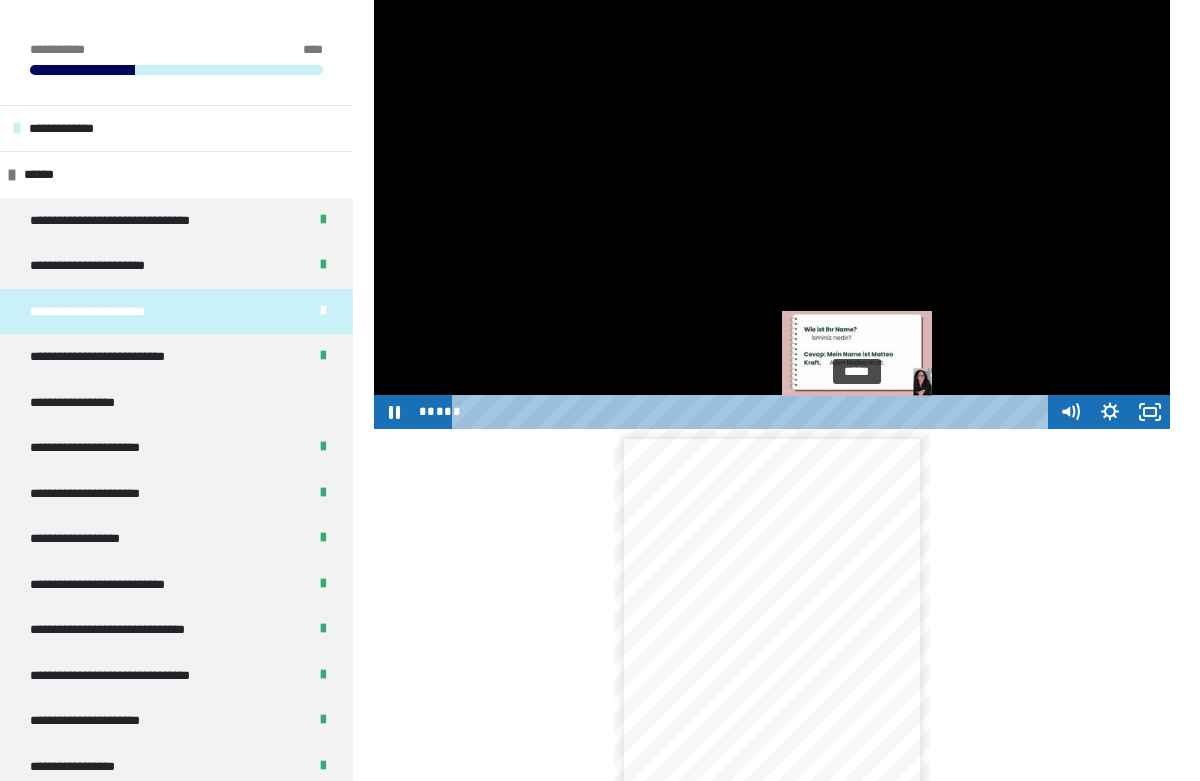 click on "*****" at bounding box center [753, 412] 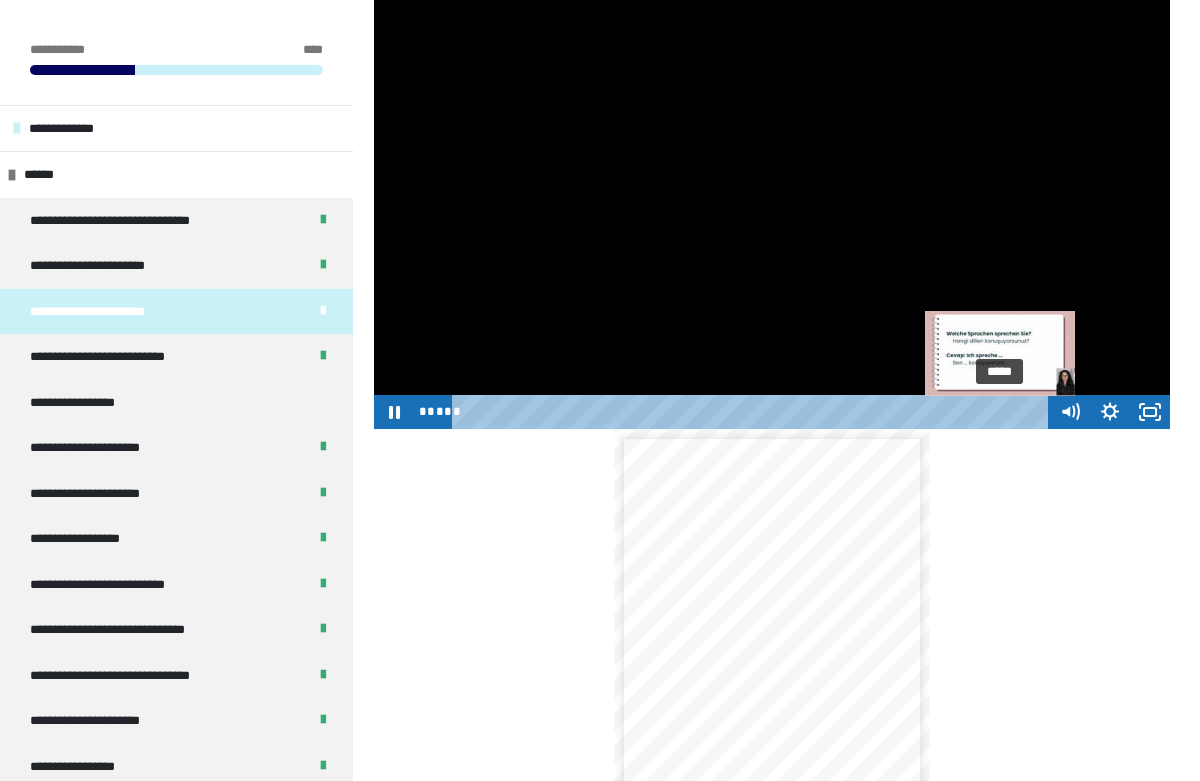 click on "*****" at bounding box center [753, 412] 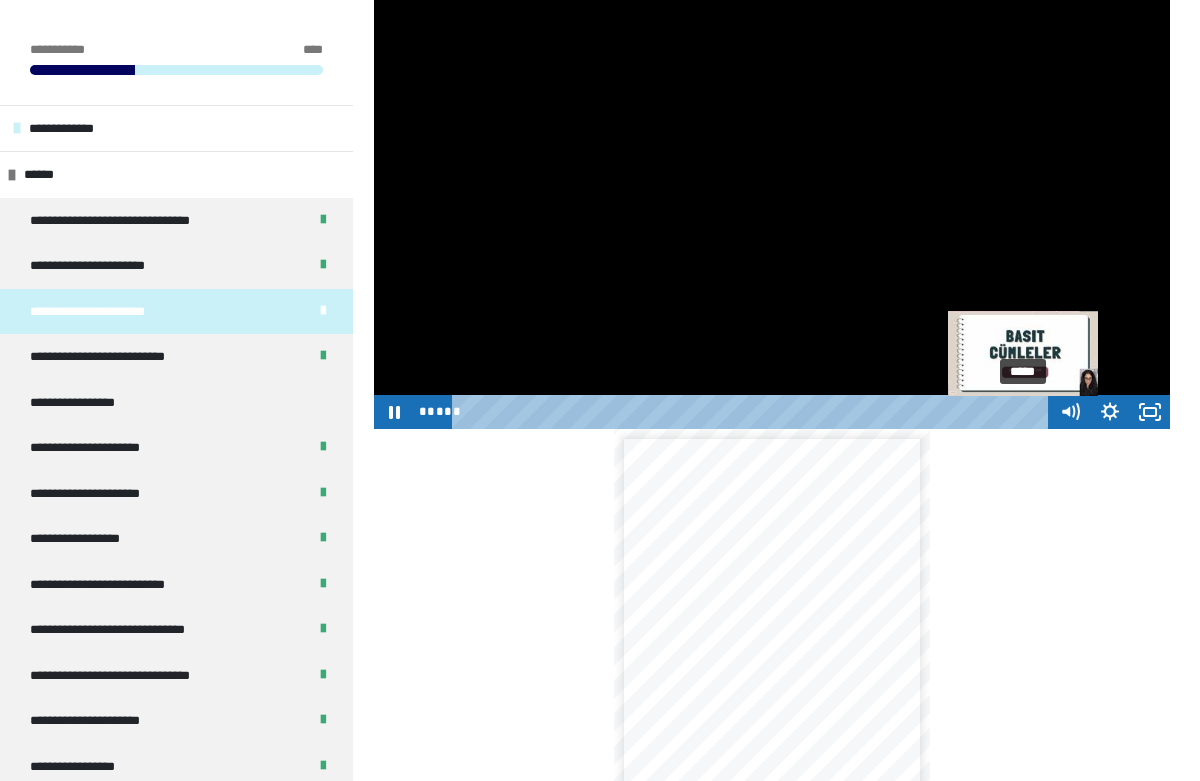 click on "*****" at bounding box center [753, 412] 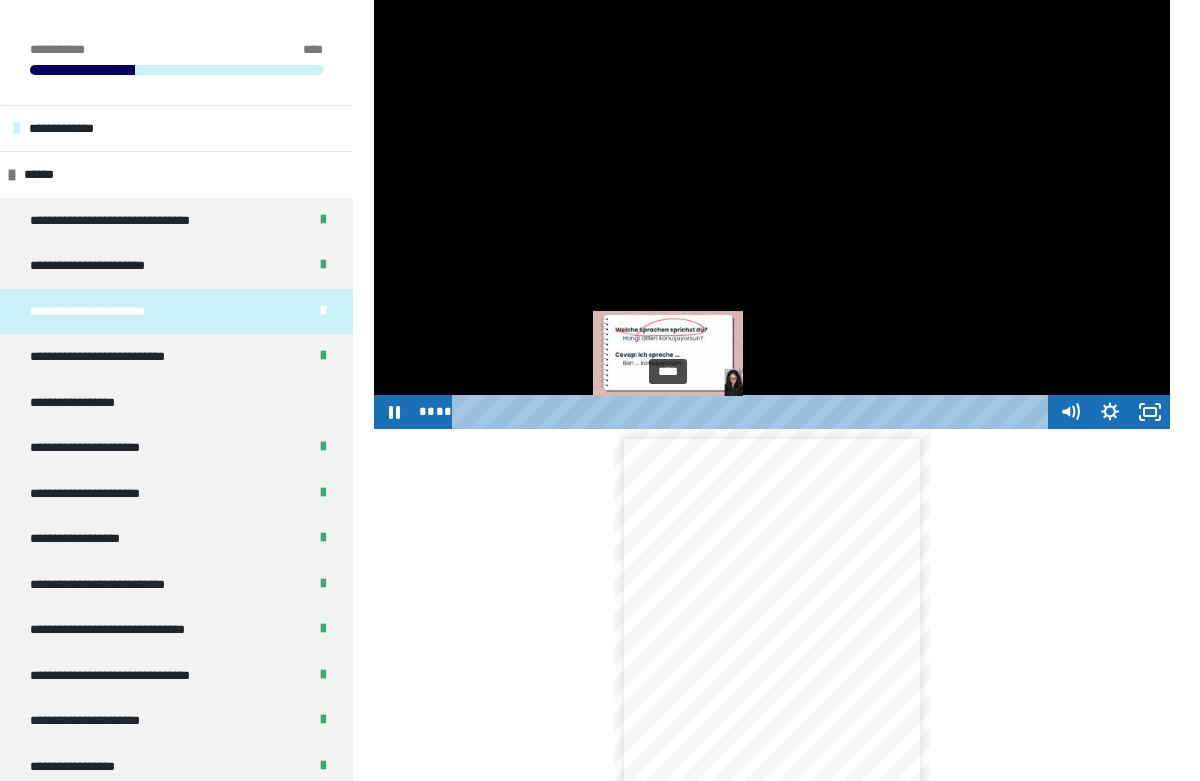 click on "****" at bounding box center (753, 412) 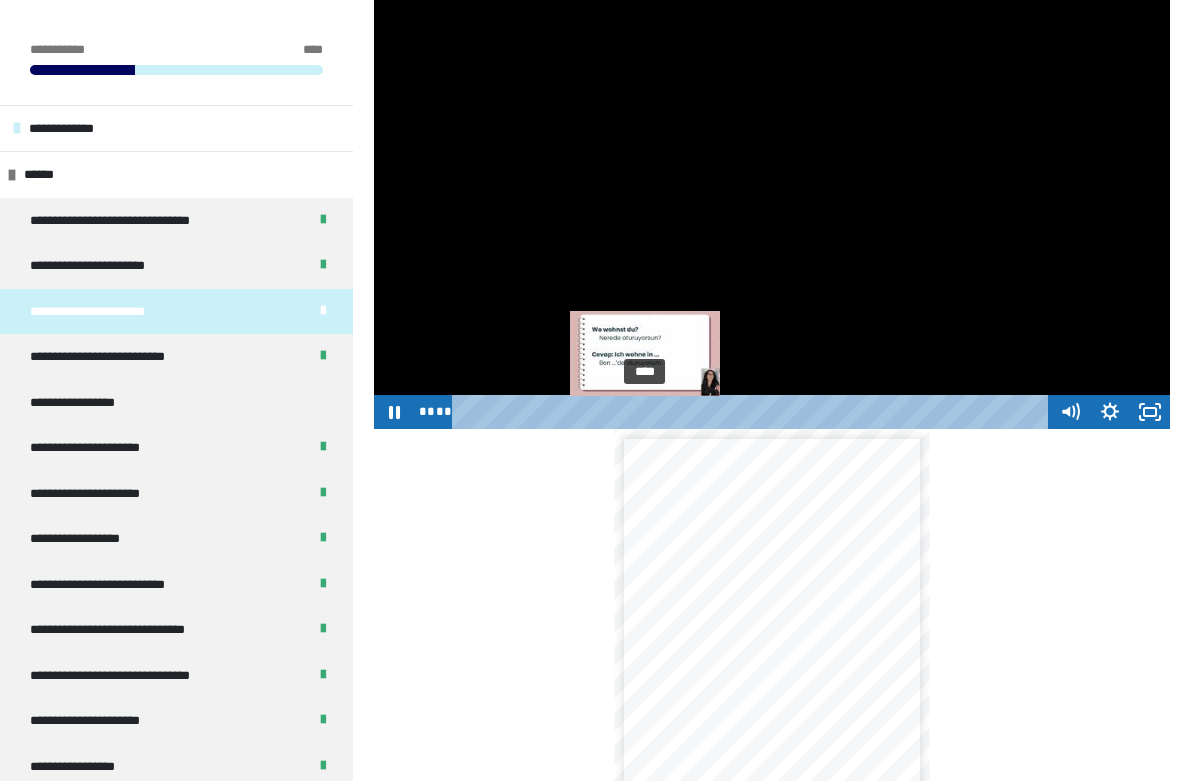 click on "****" at bounding box center [753, 412] 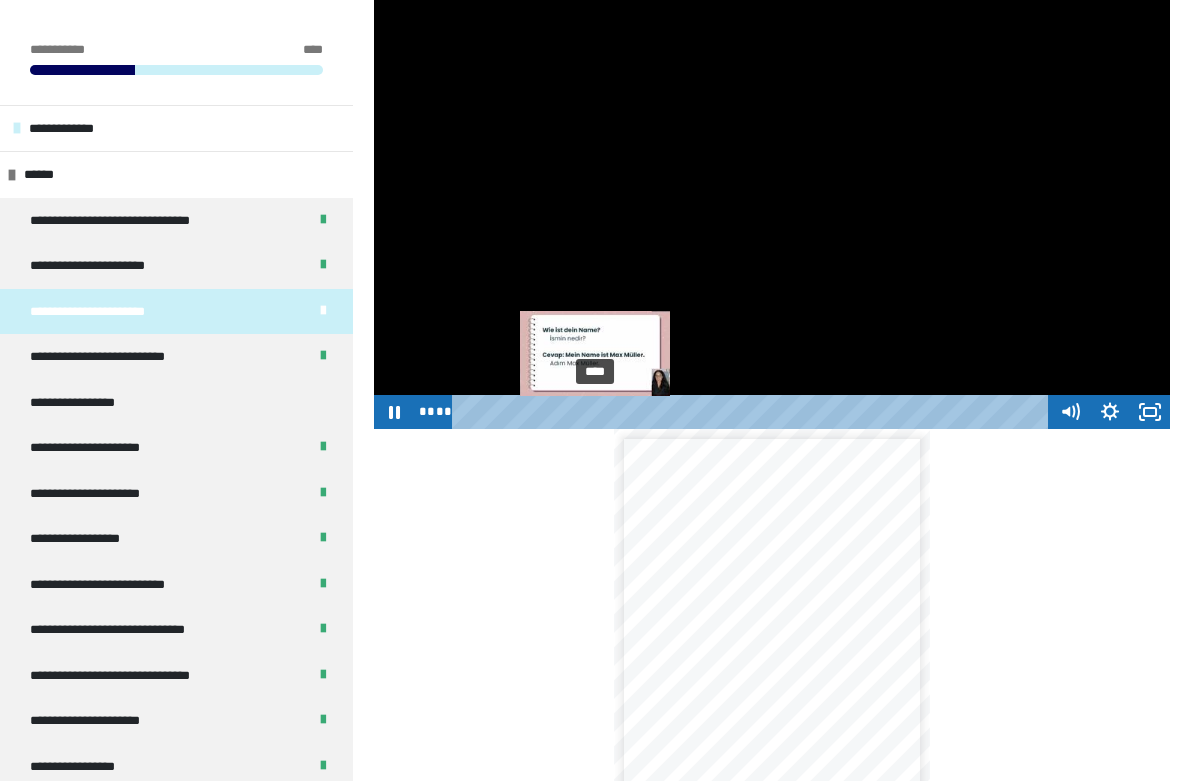 click on "****" at bounding box center (753, 412) 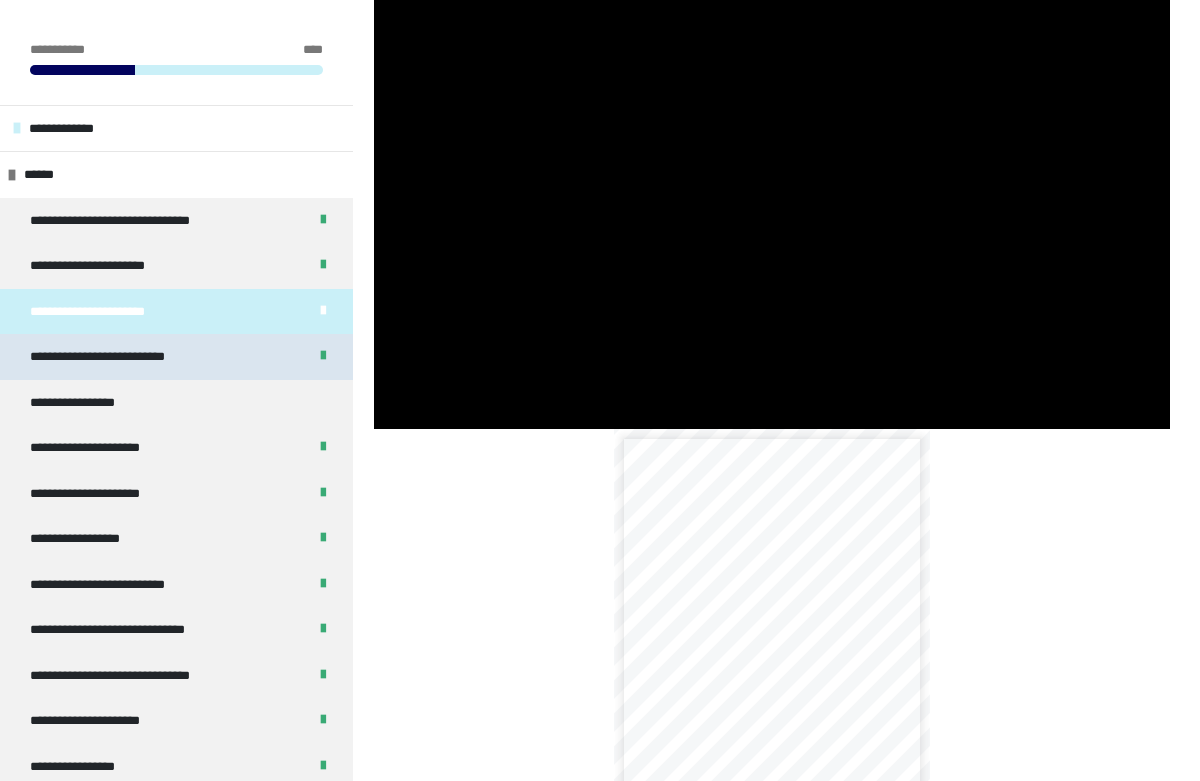 click on "**********" at bounding box center (176, 357) 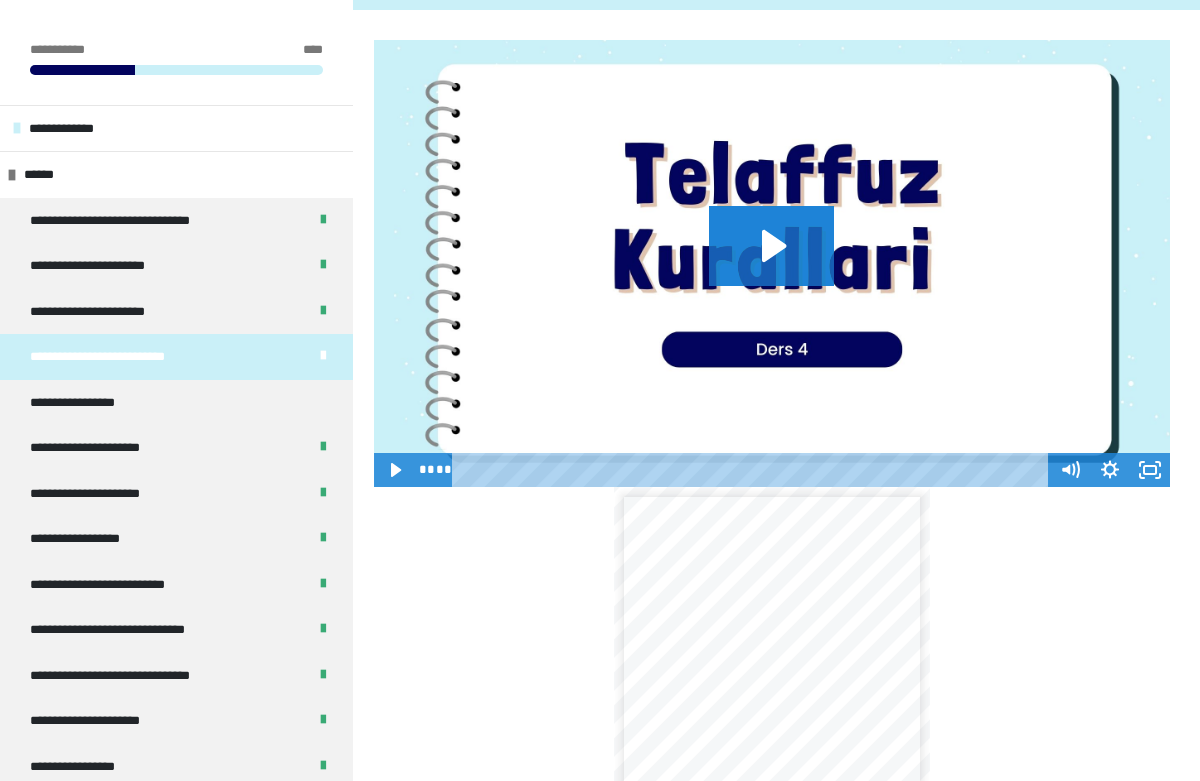 click at bounding box center (772, 264) 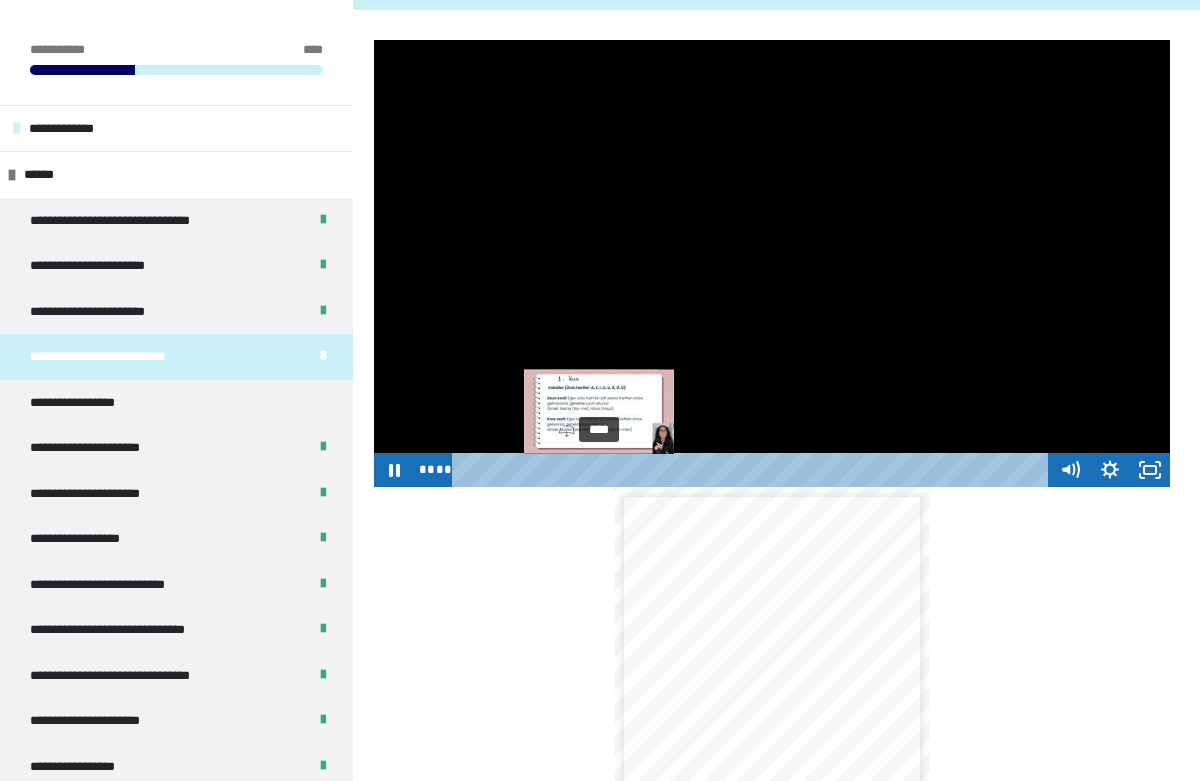 click on "****" at bounding box center [753, 470] 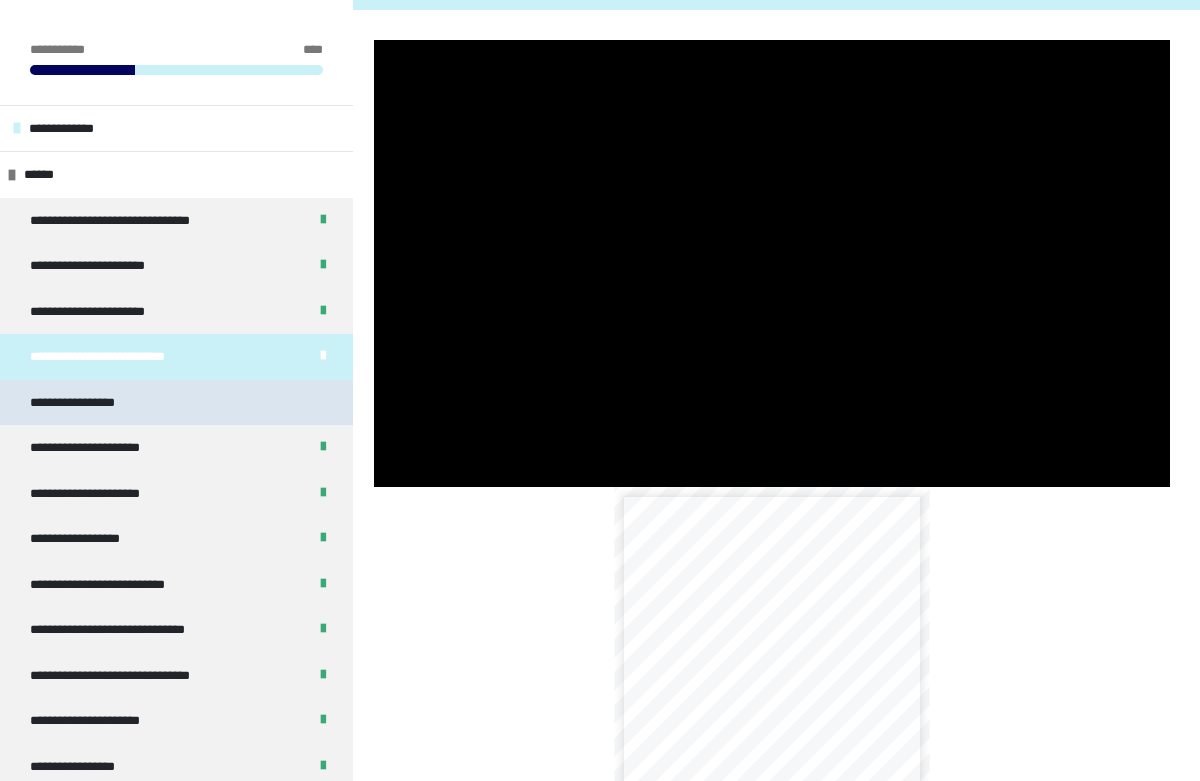 click on "**********" at bounding box center (72, 402) 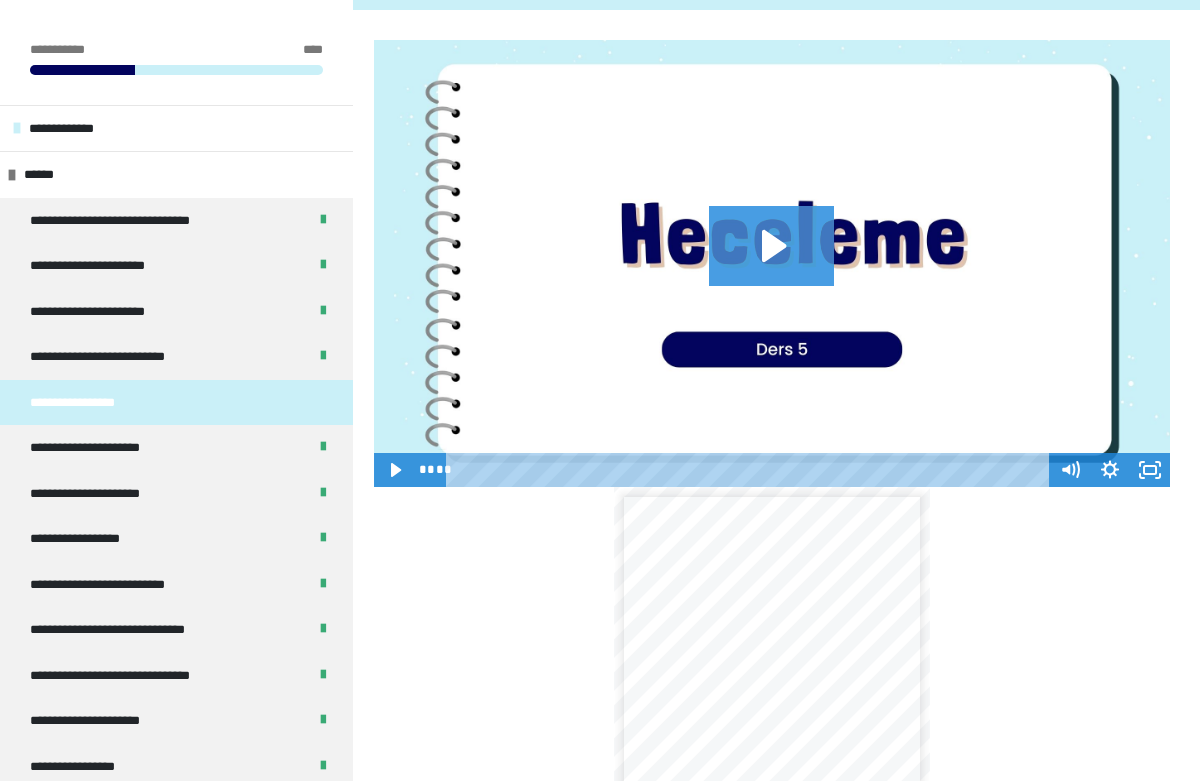 click 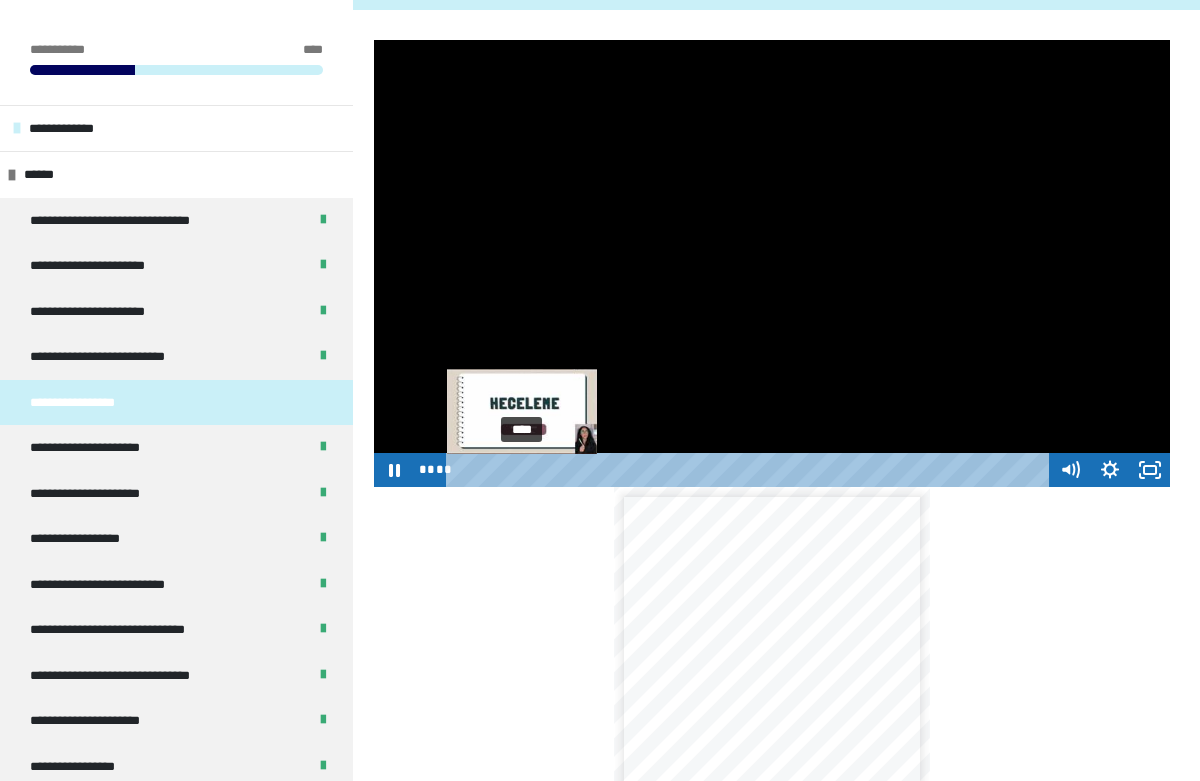 click on "****" at bounding box center (750, 470) 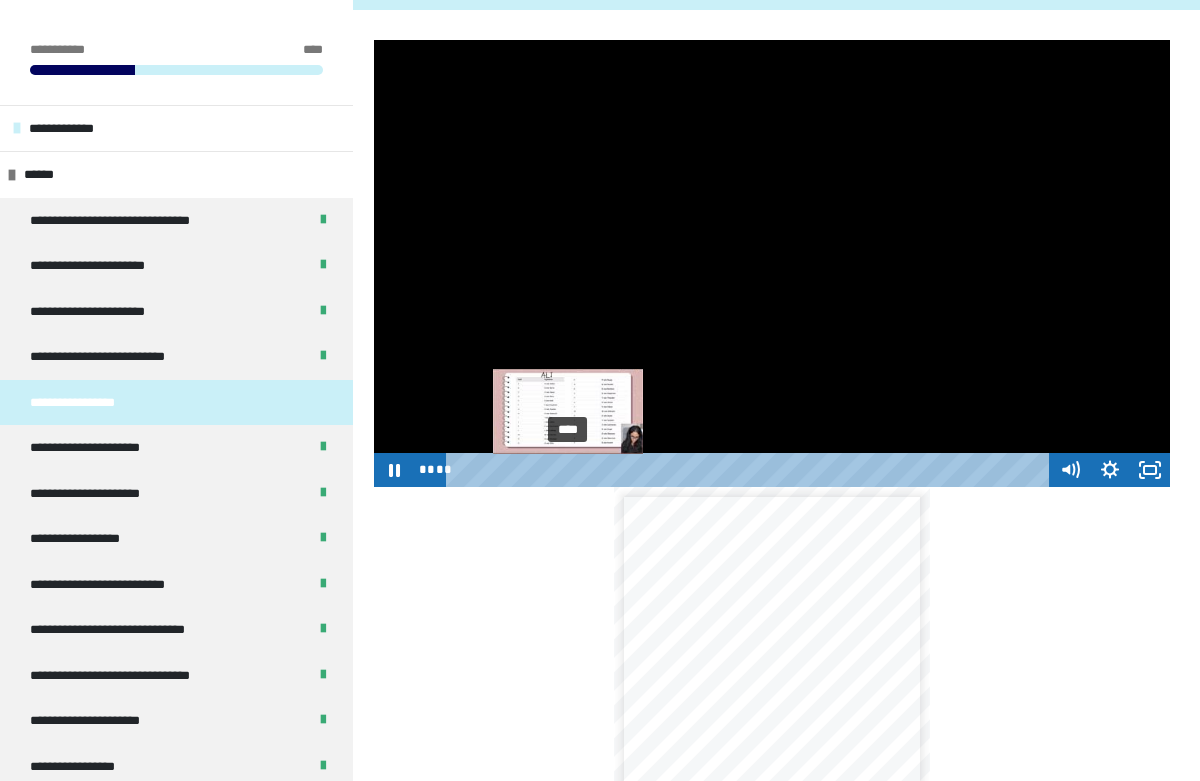 click on "****" at bounding box center (750, 470) 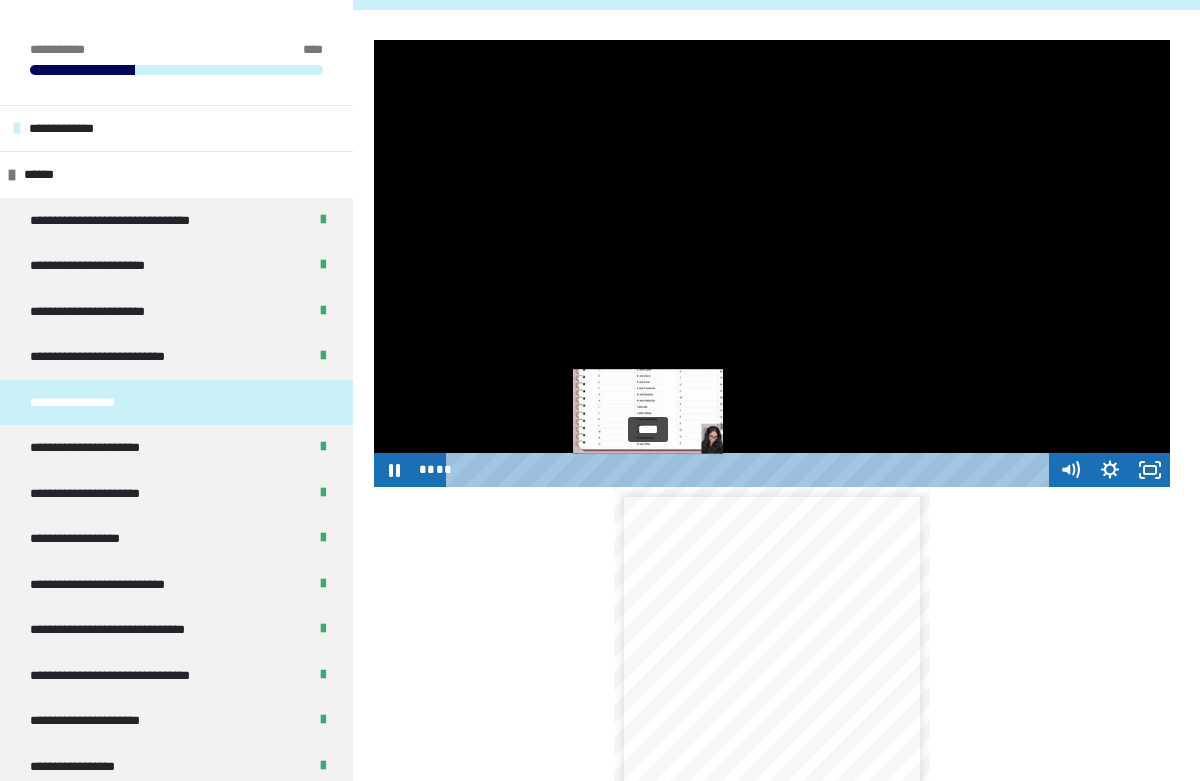 click on "****" at bounding box center (750, 470) 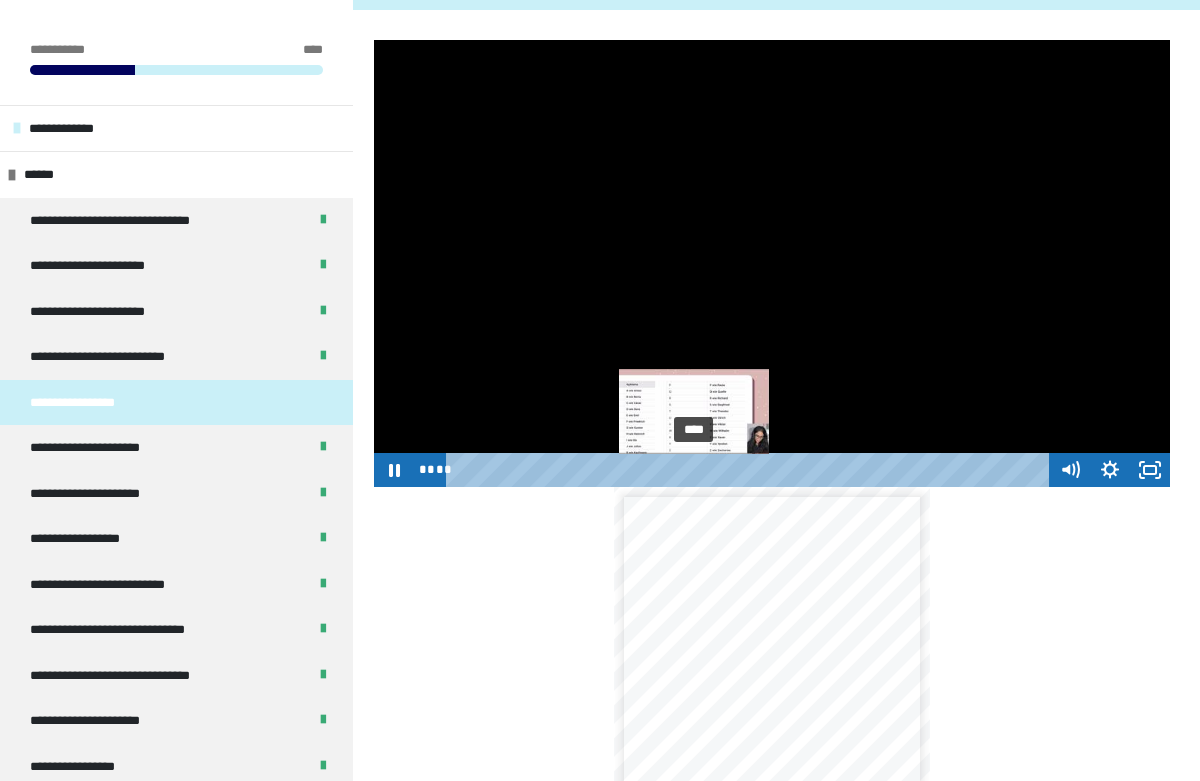 click on "****" at bounding box center [750, 470] 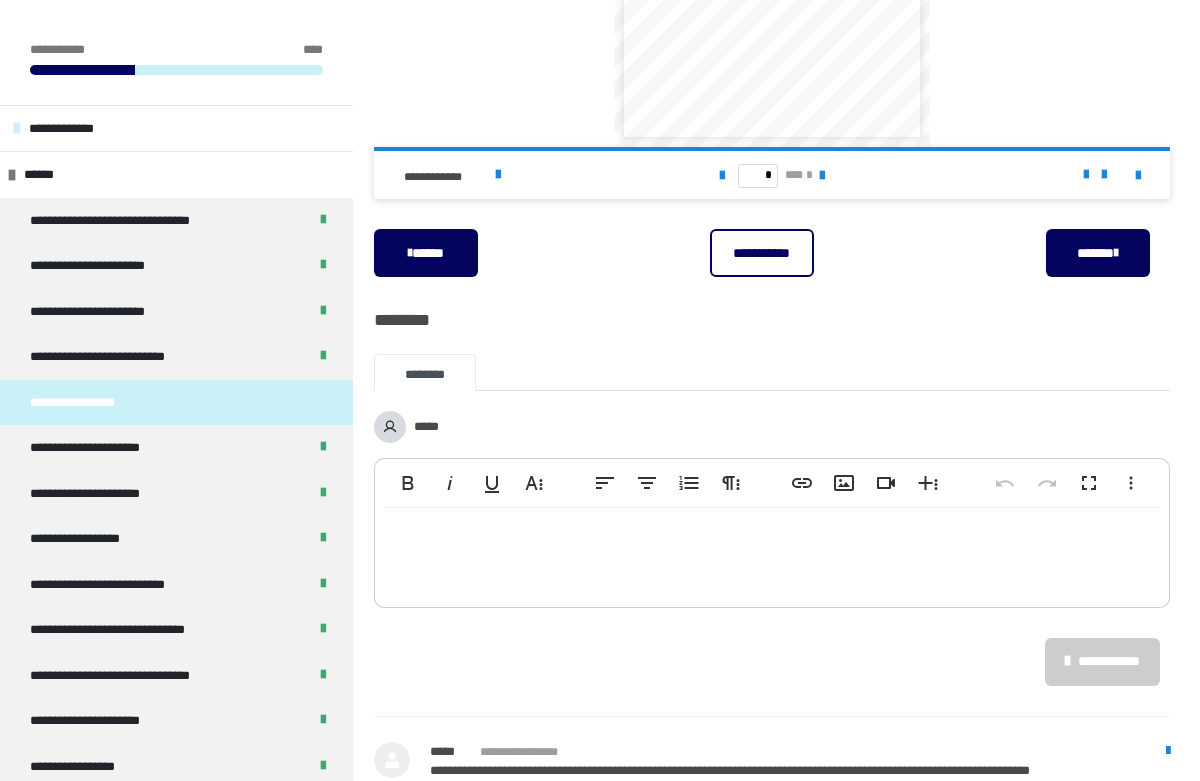 scroll, scrollTop: 1070, scrollLeft: 0, axis: vertical 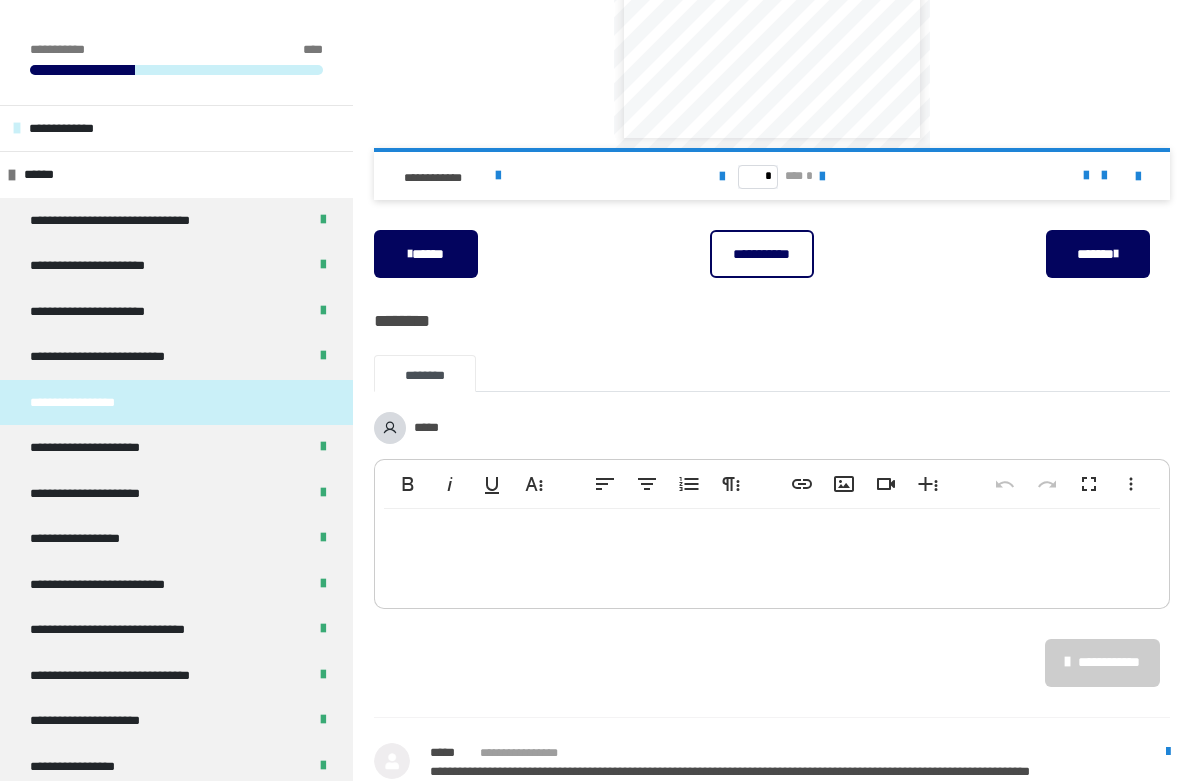 click on "**********" at bounding box center [762, 254] 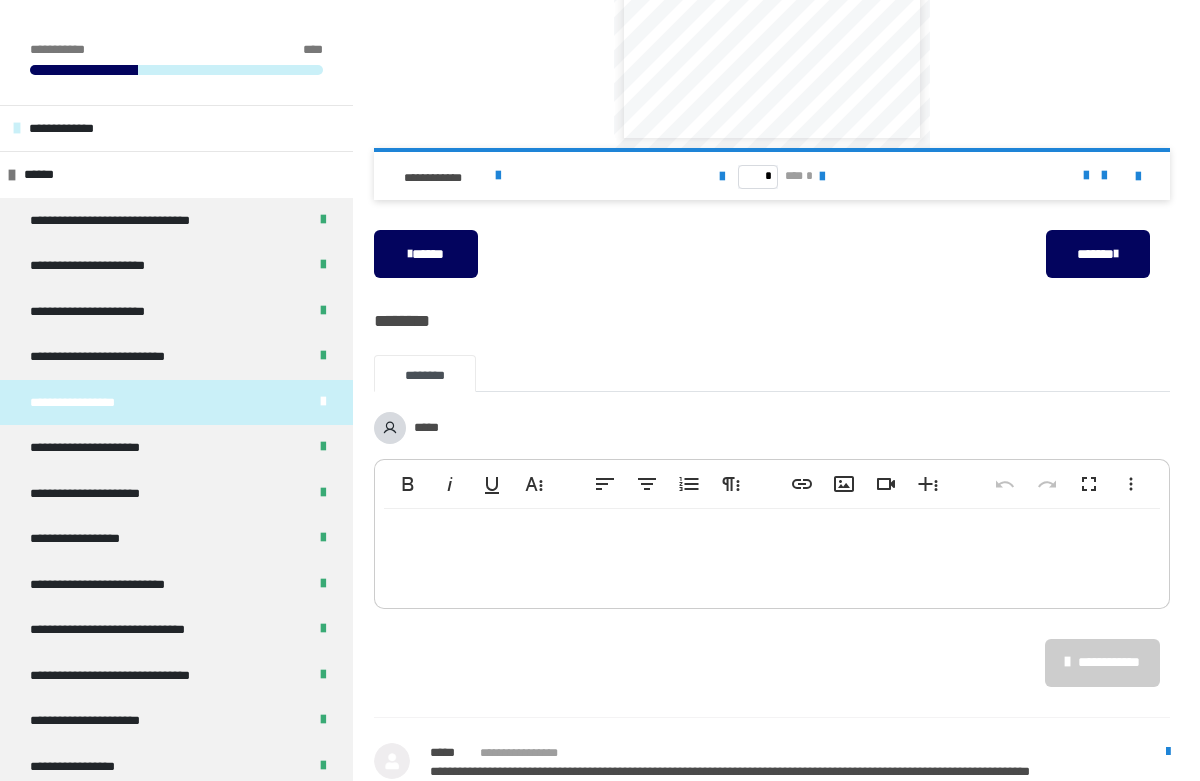 click on "**********" at bounding box center (772, 254) 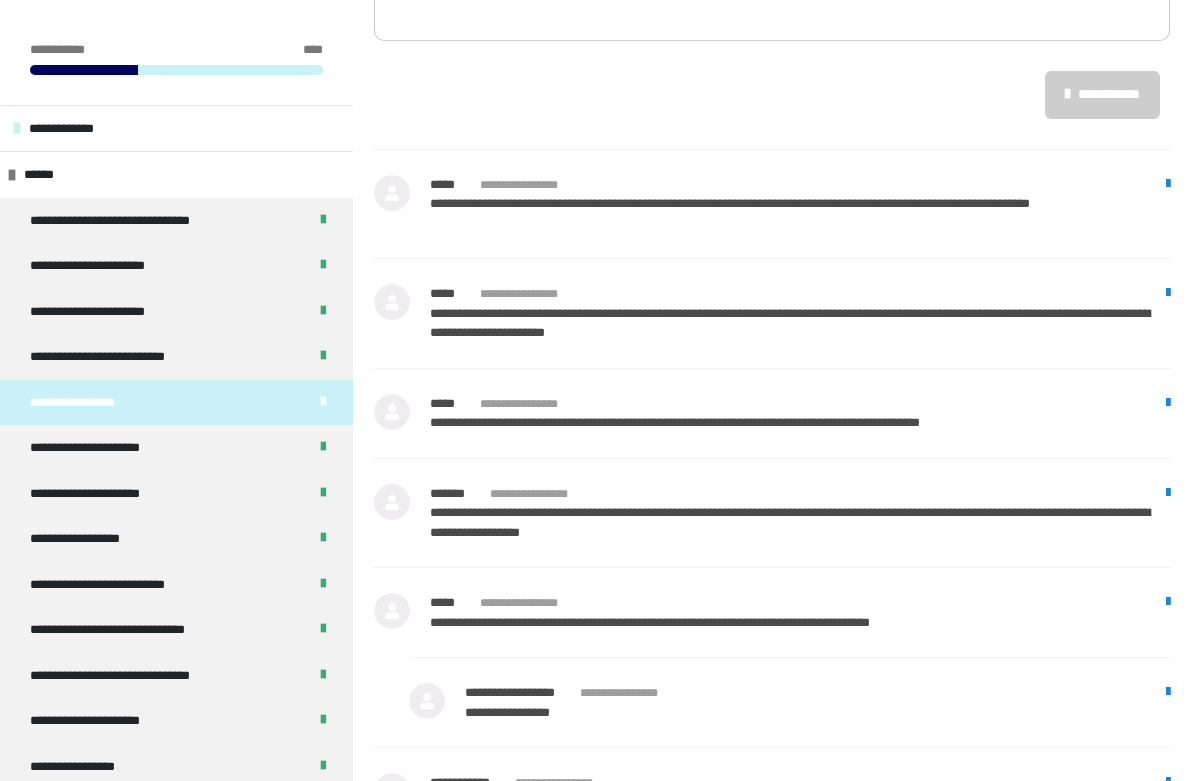 scroll, scrollTop: 1638, scrollLeft: 0, axis: vertical 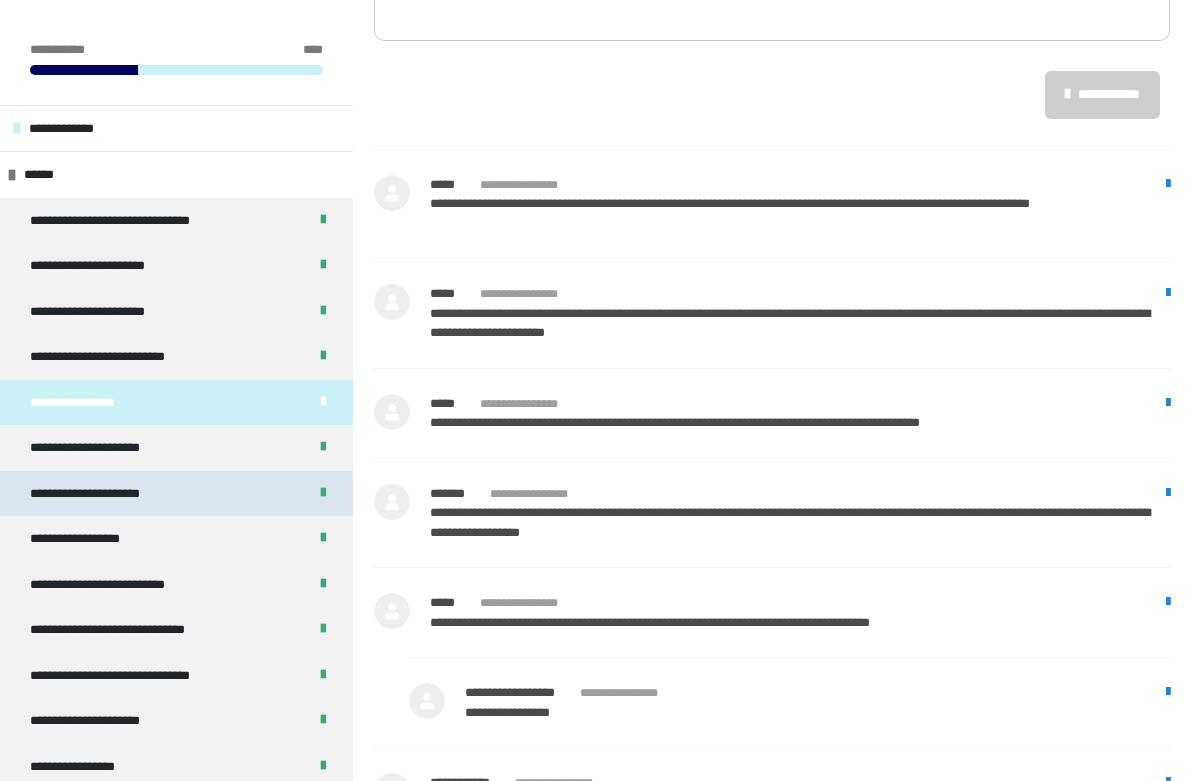 click on "**********" at bounding box center [176, 494] 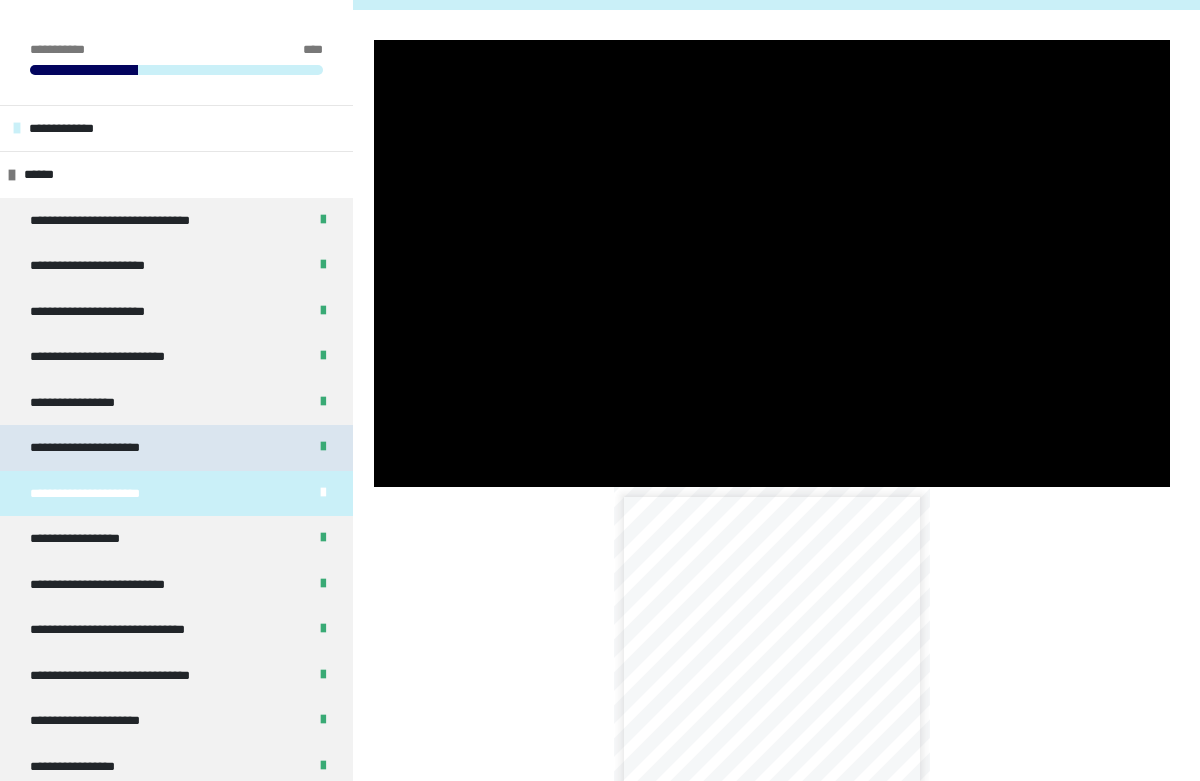 click on "**********" at bounding box center [176, 448] 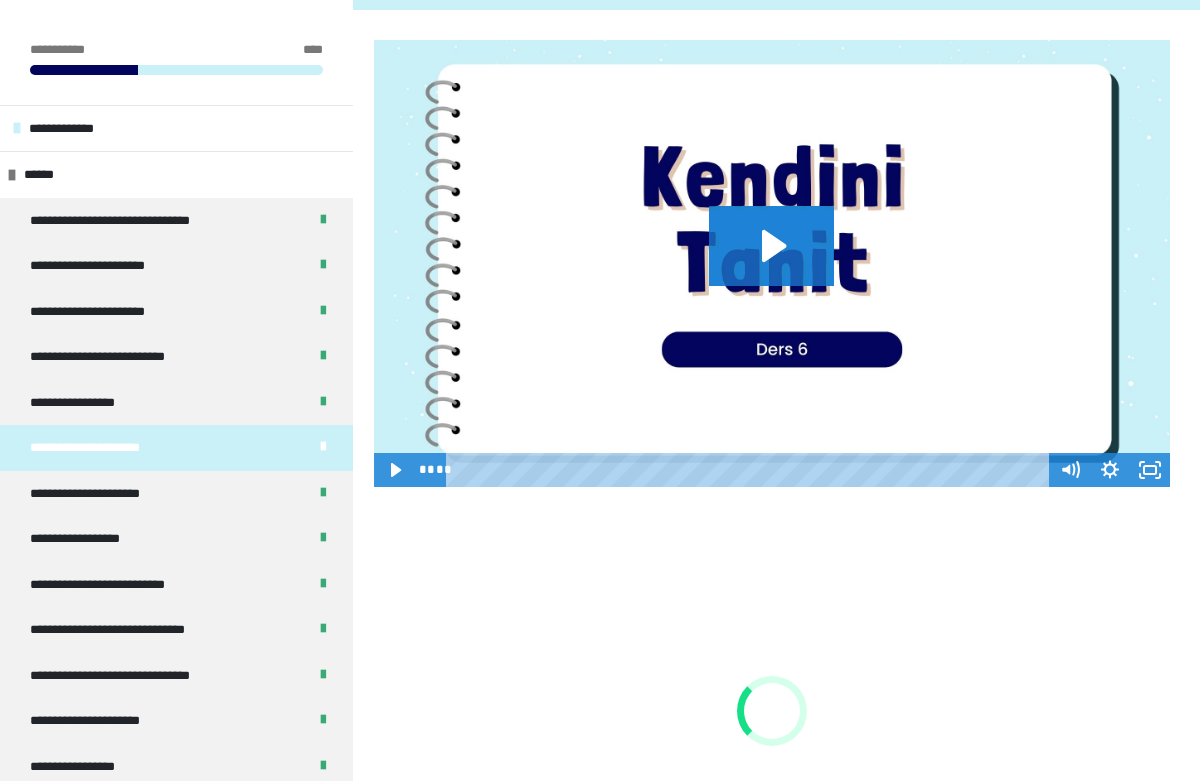 click at bounding box center [772, 264] 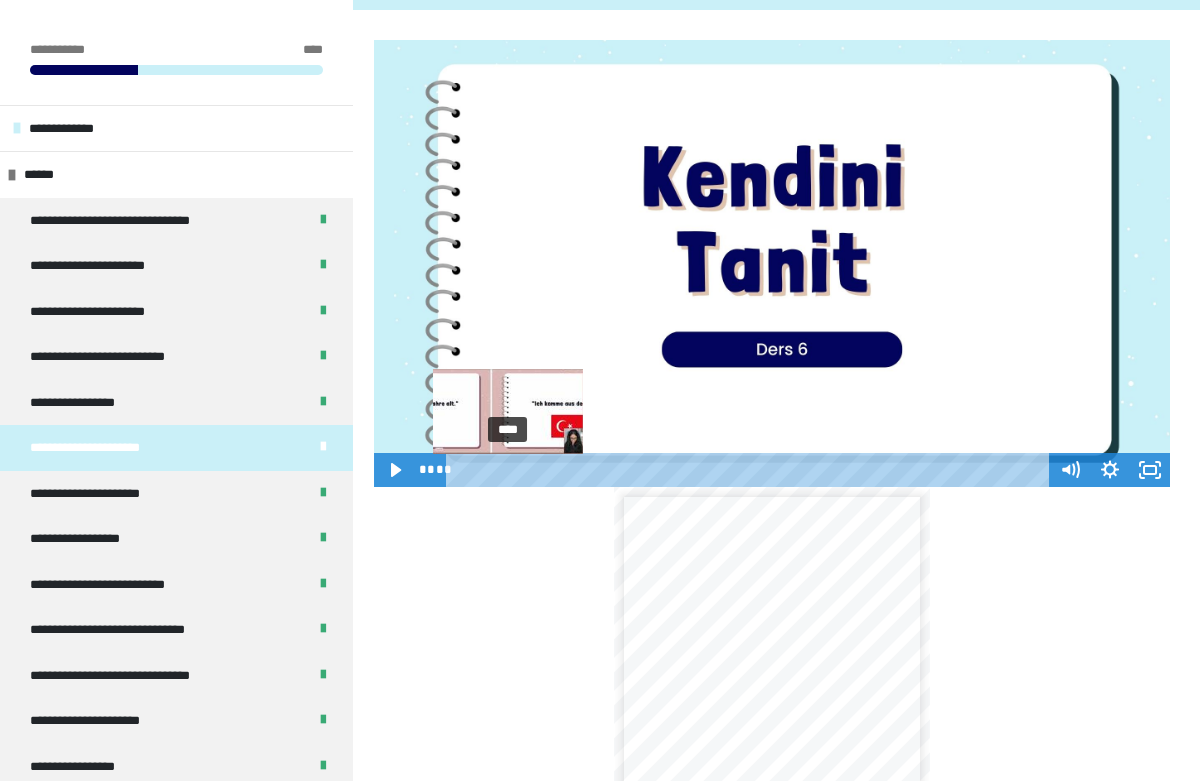 click on "****" at bounding box center [750, 470] 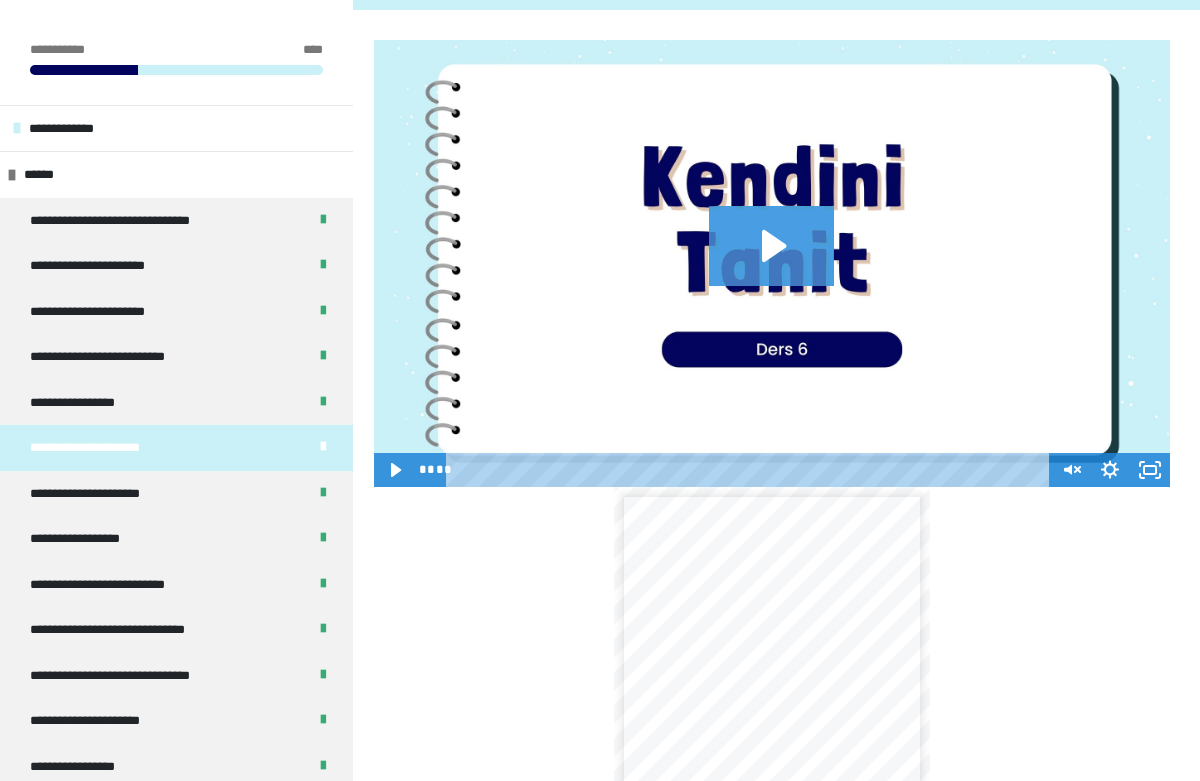 click 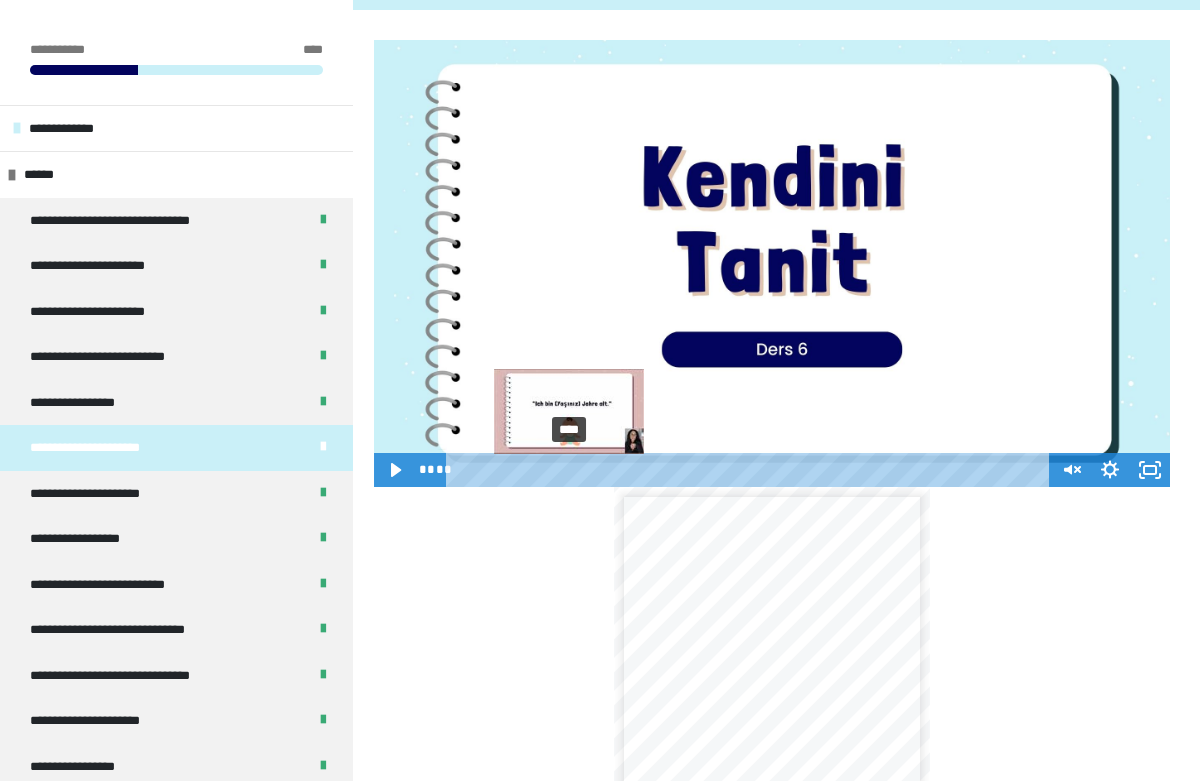 click on "****" at bounding box center [750, 470] 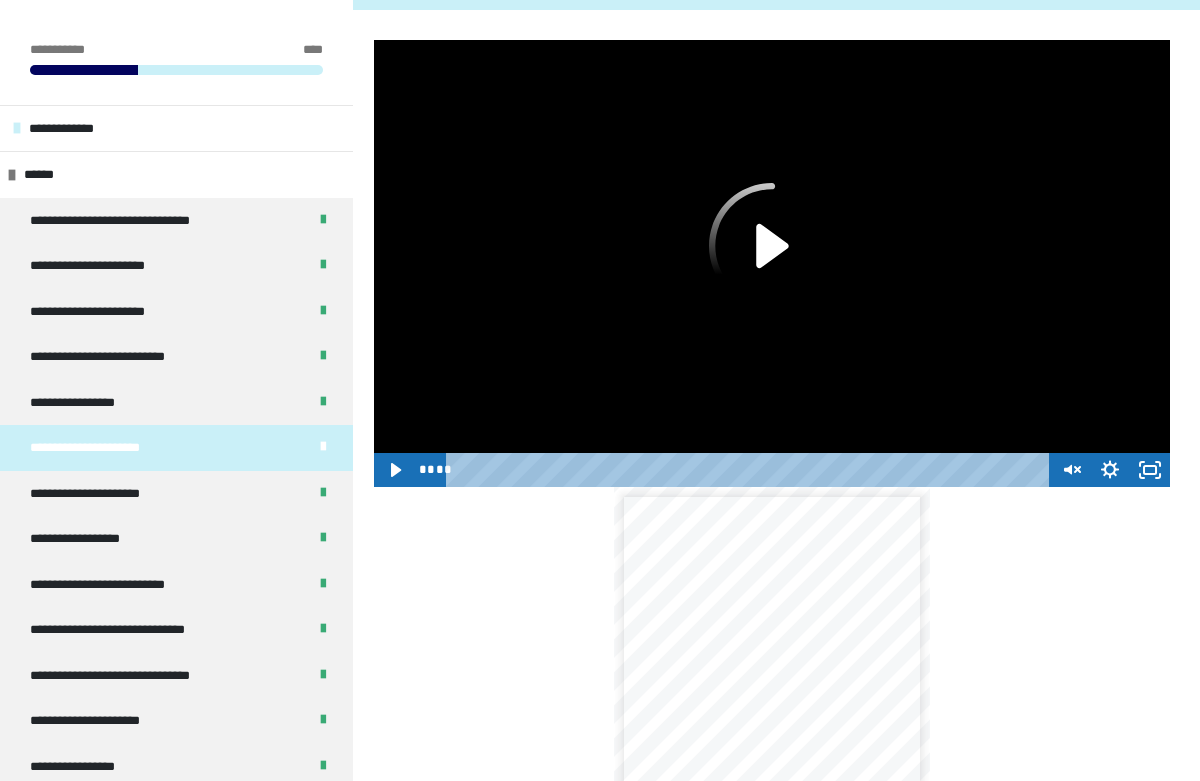click 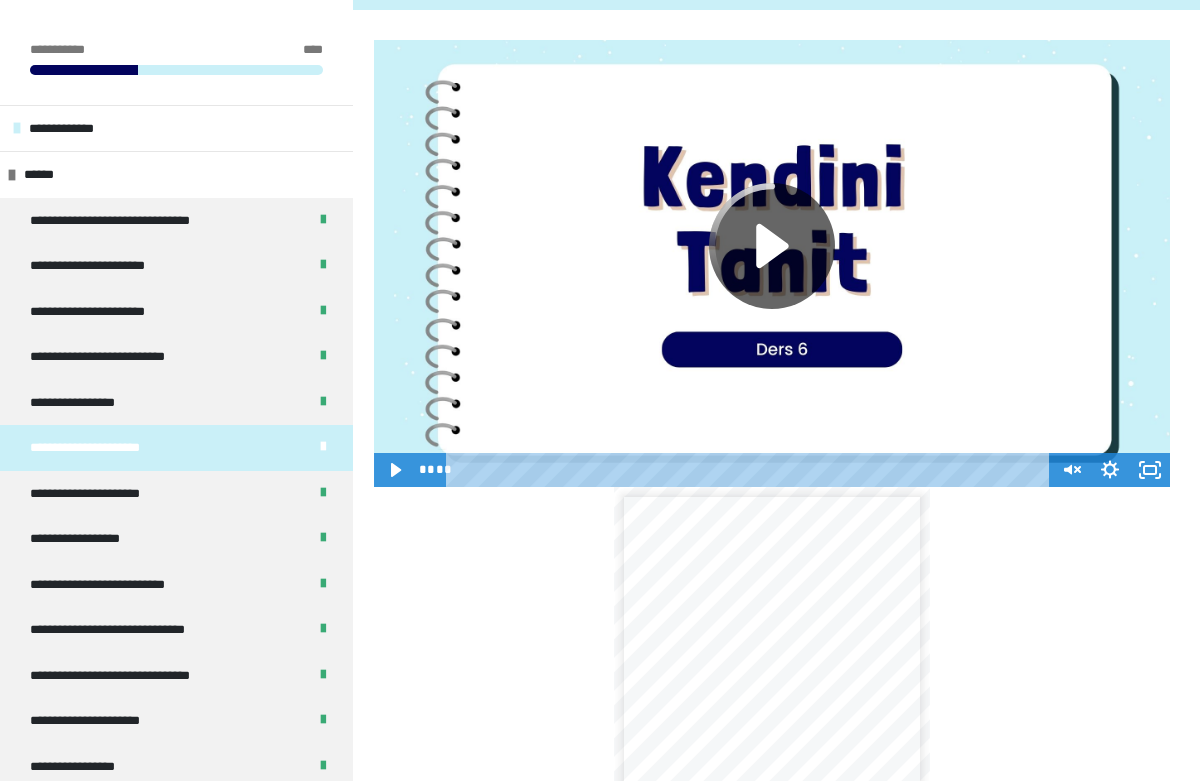 click 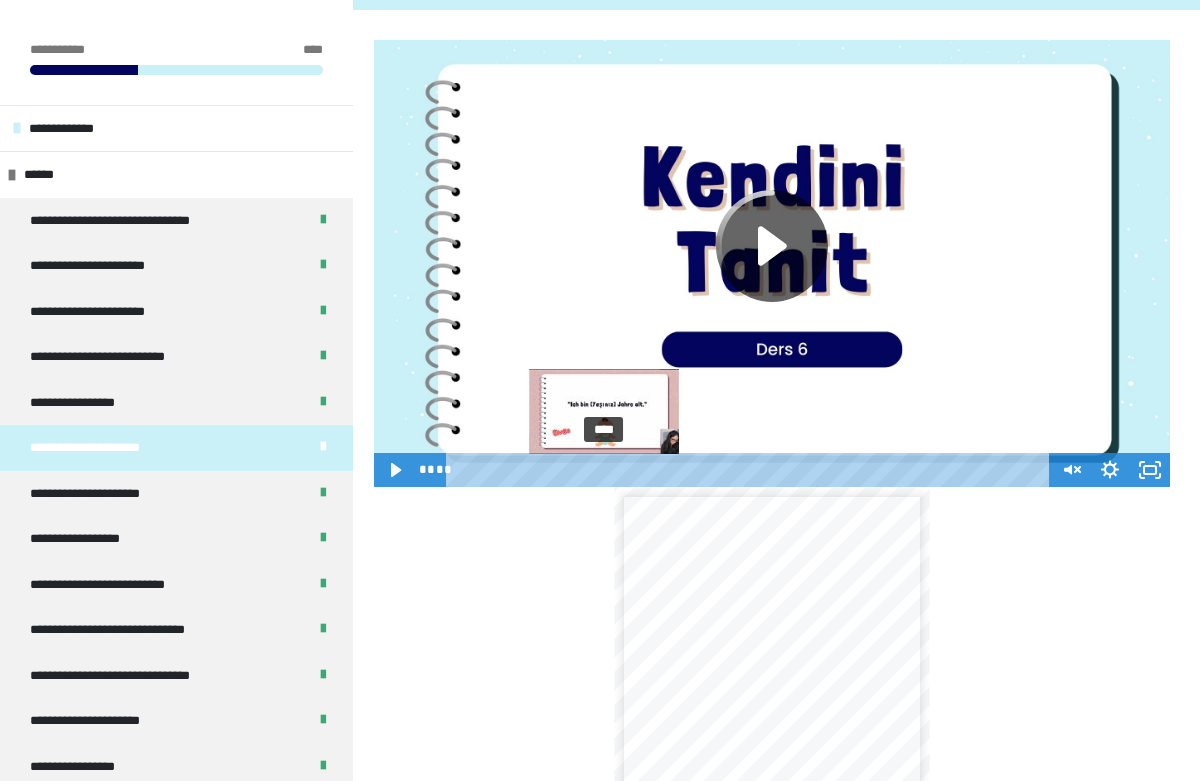 click on "****" at bounding box center (750, 470) 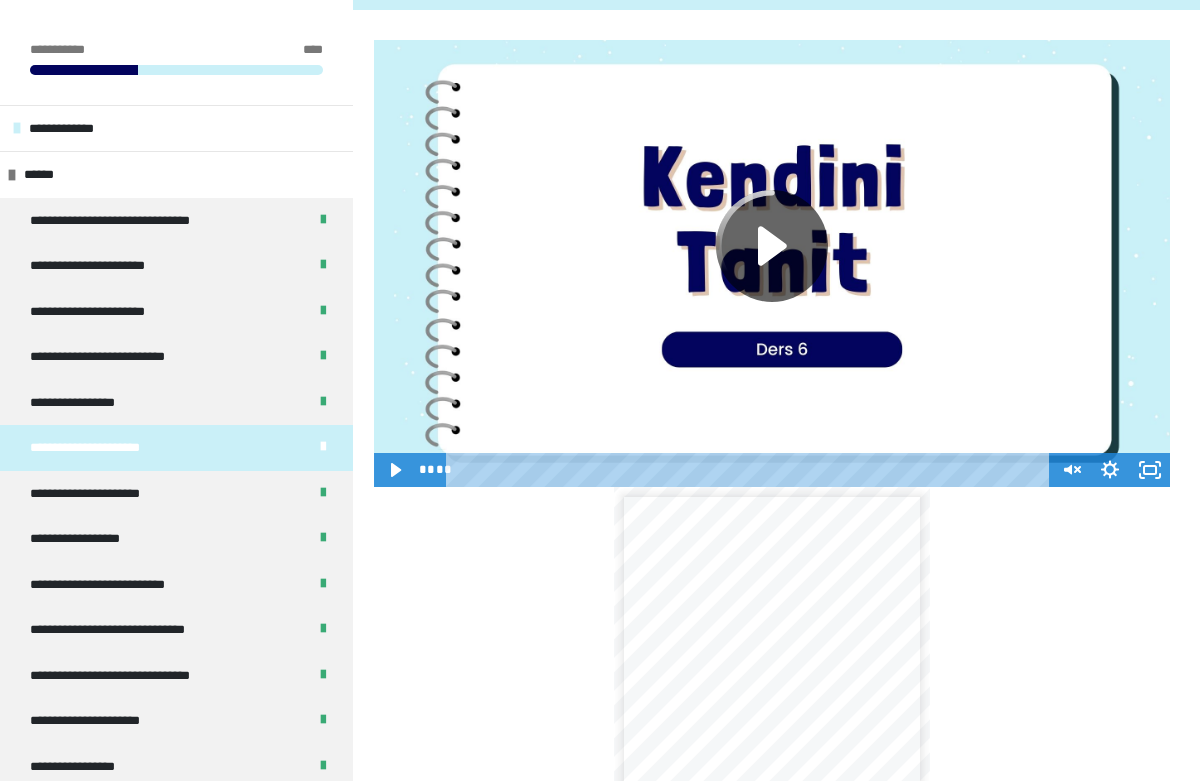 click 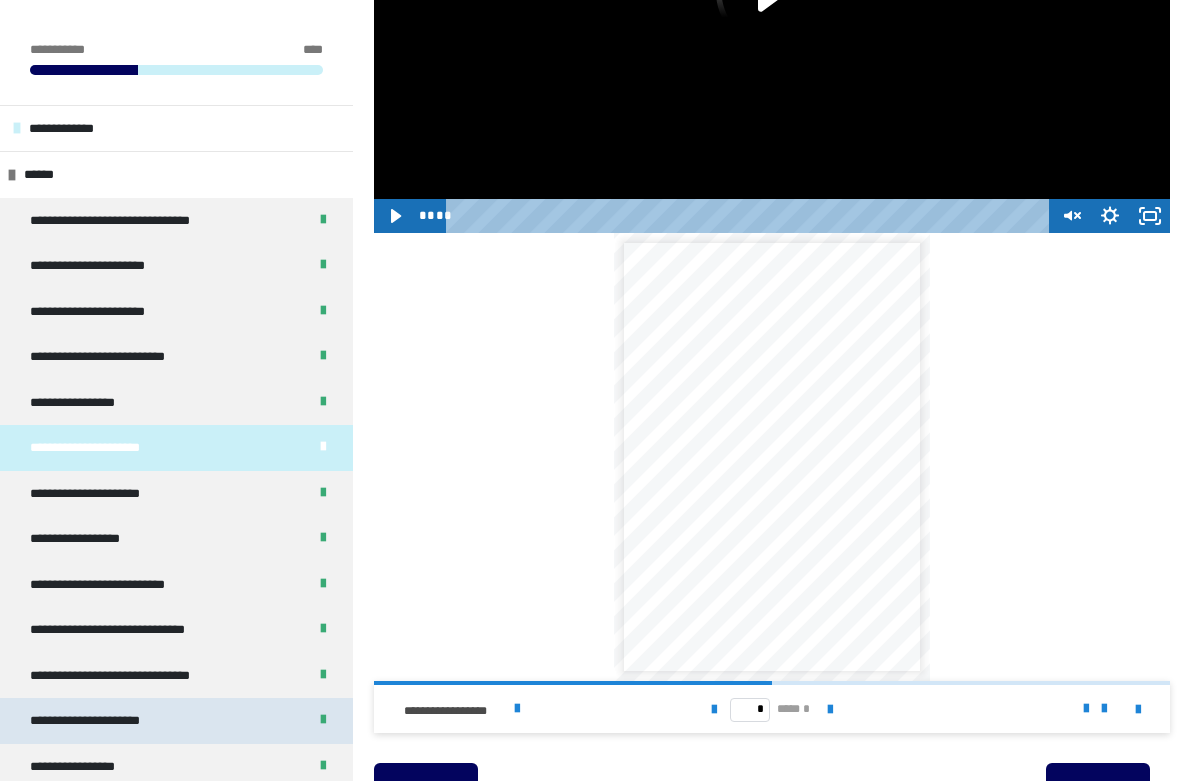 scroll, scrollTop: 538, scrollLeft: 0, axis: vertical 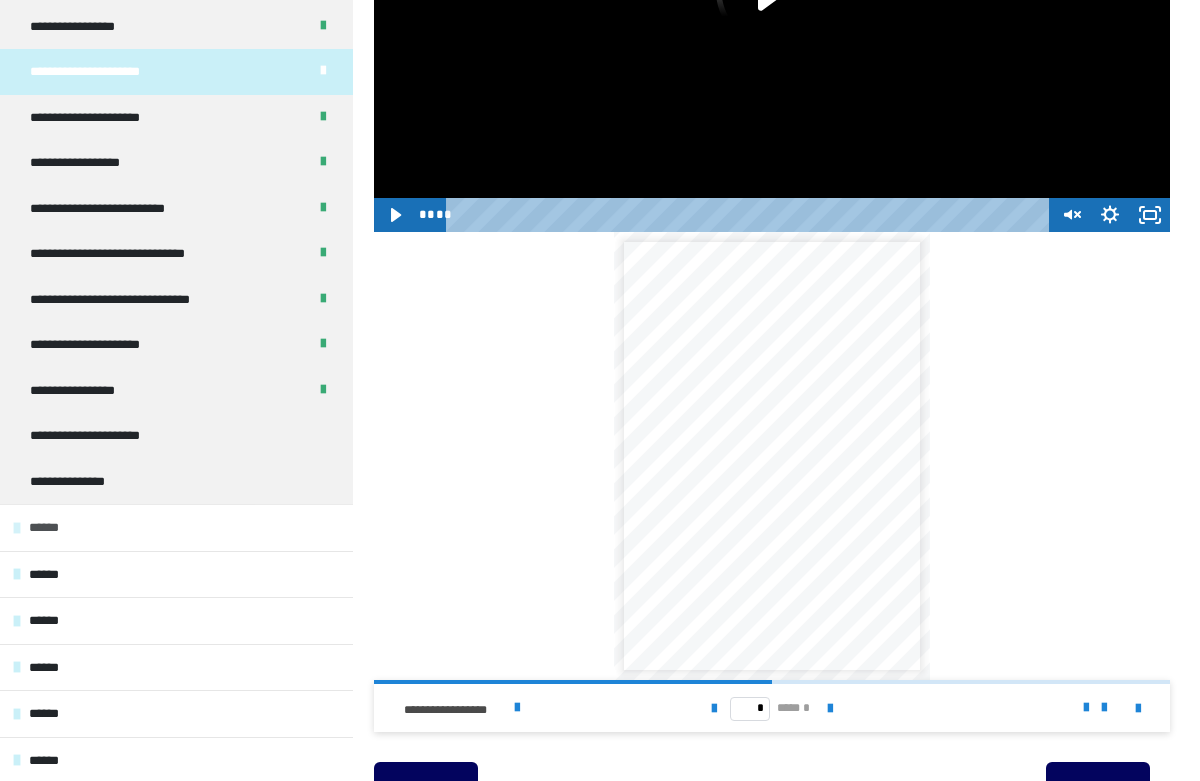 click on "******" at bounding box center (176, 527) 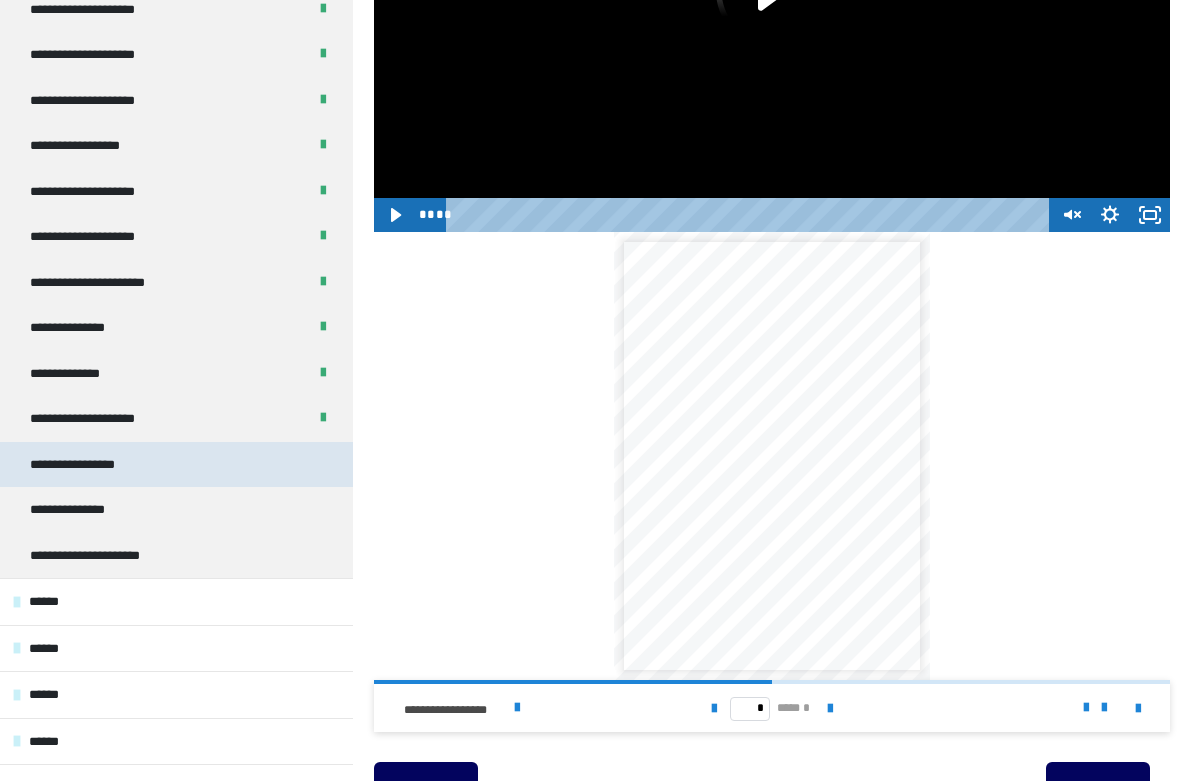 scroll, scrollTop: 944, scrollLeft: 0, axis: vertical 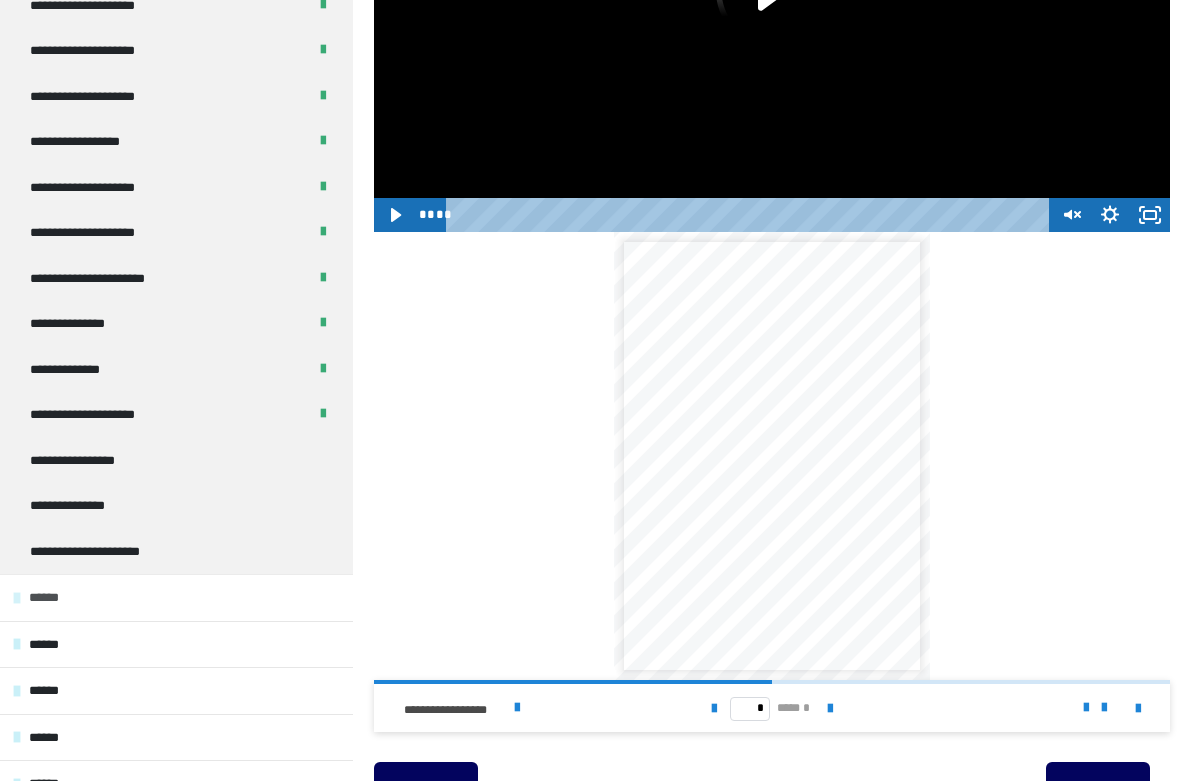 click on "******" at bounding box center (176, 597) 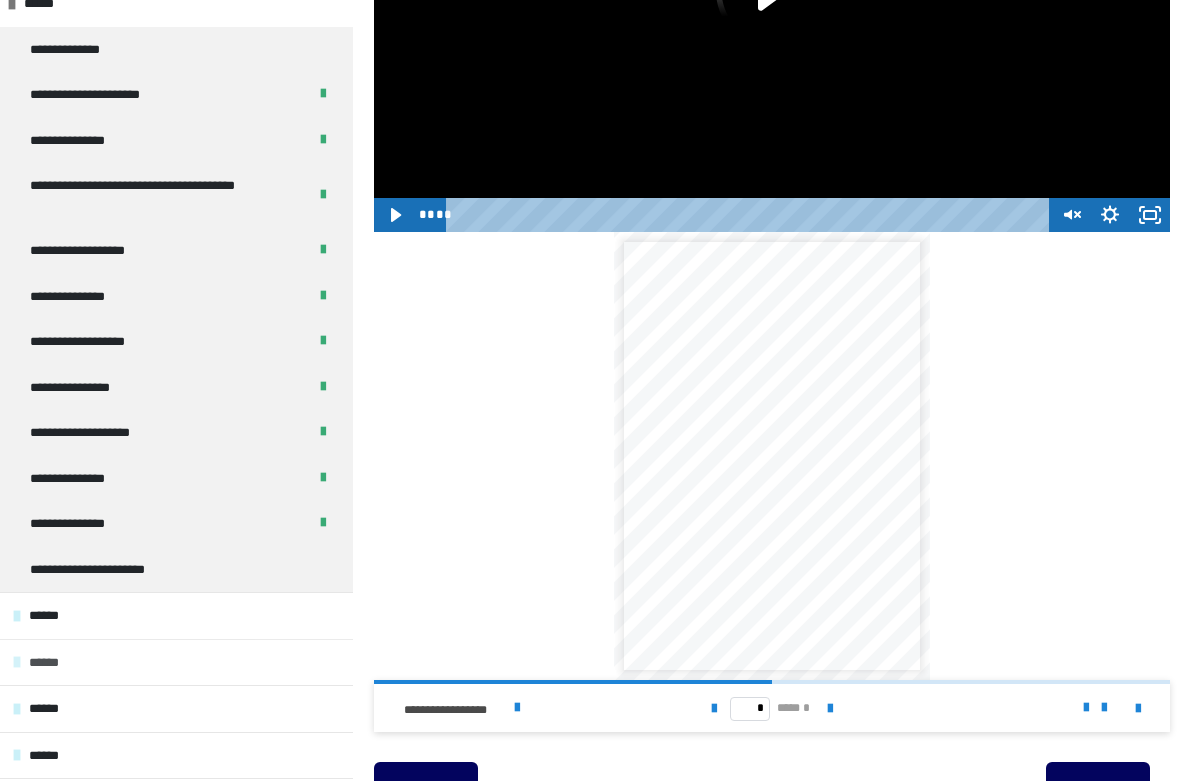 scroll, scrollTop: 1623, scrollLeft: 0, axis: vertical 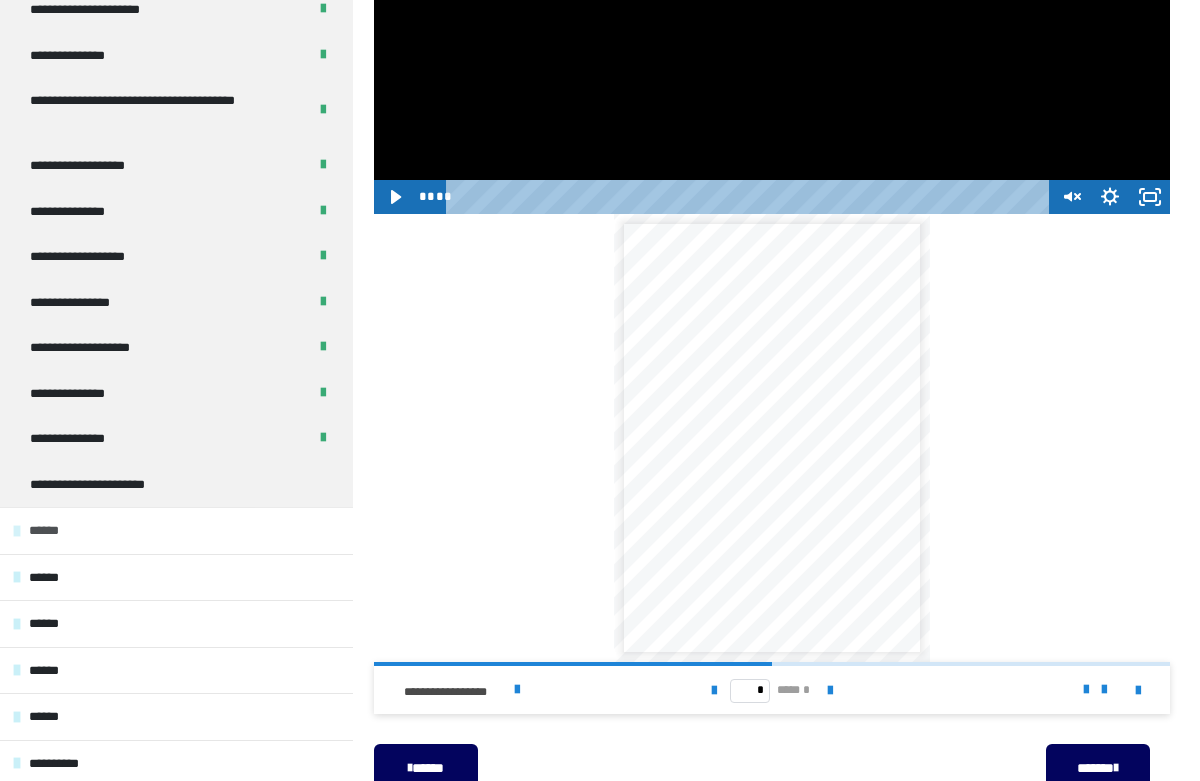 click on "******" at bounding box center (176, 530) 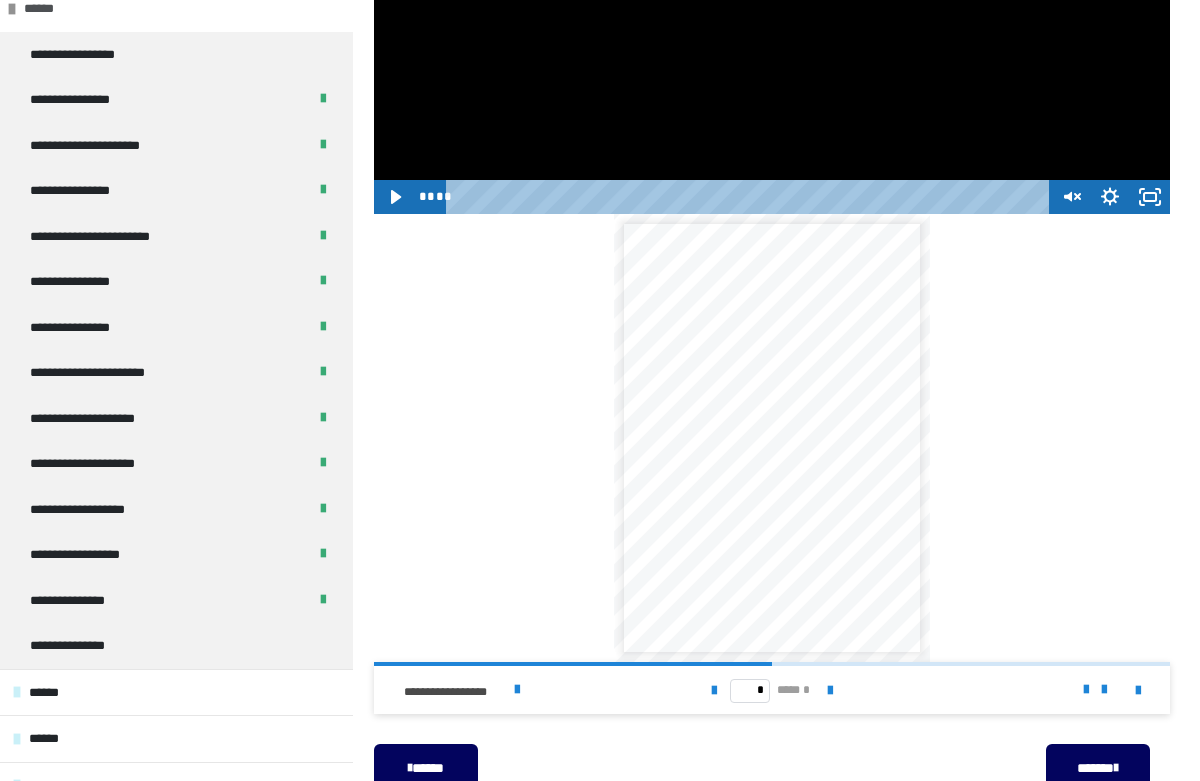 scroll, scrollTop: 2260, scrollLeft: 0, axis: vertical 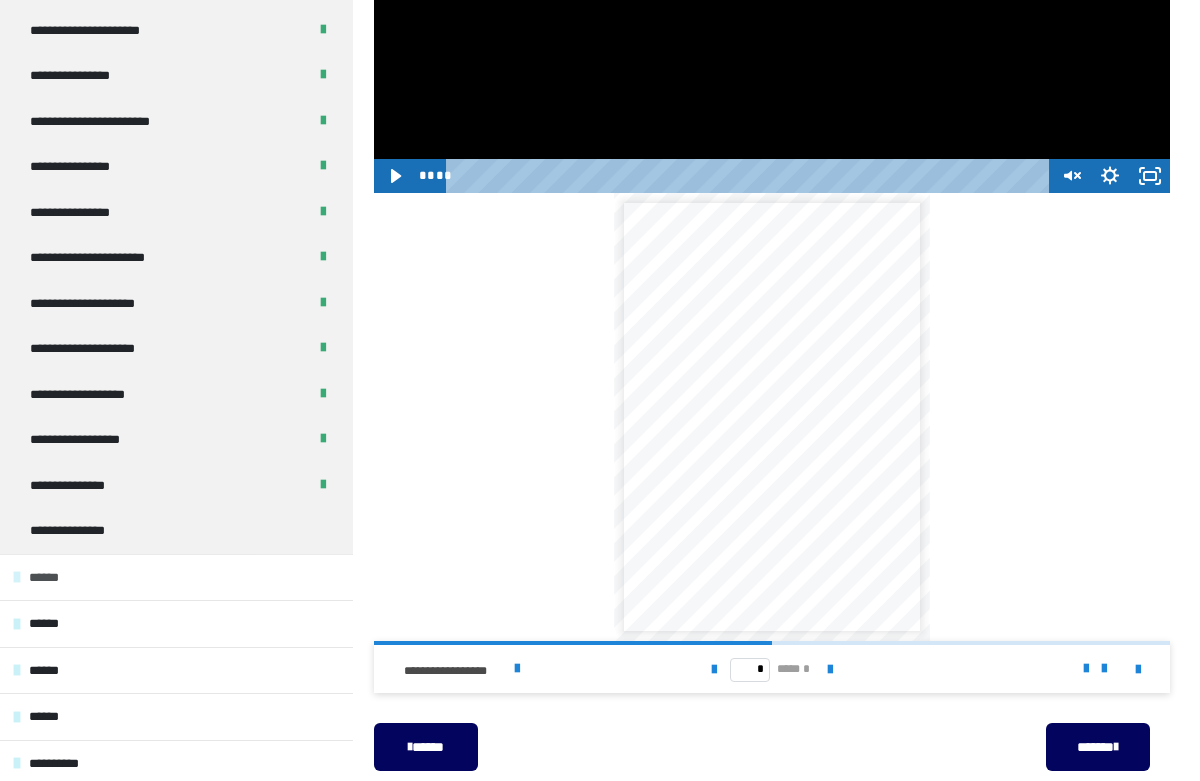 click on "******" at bounding box center [176, 577] 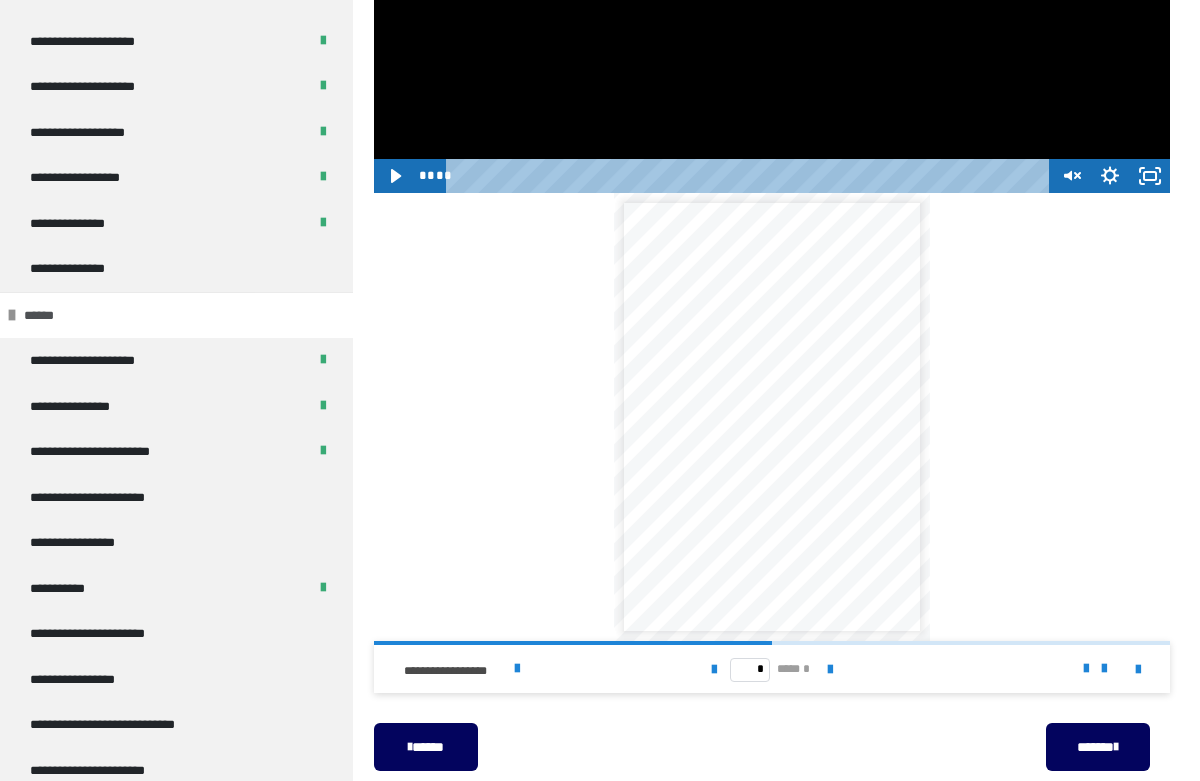 scroll, scrollTop: 2551, scrollLeft: 0, axis: vertical 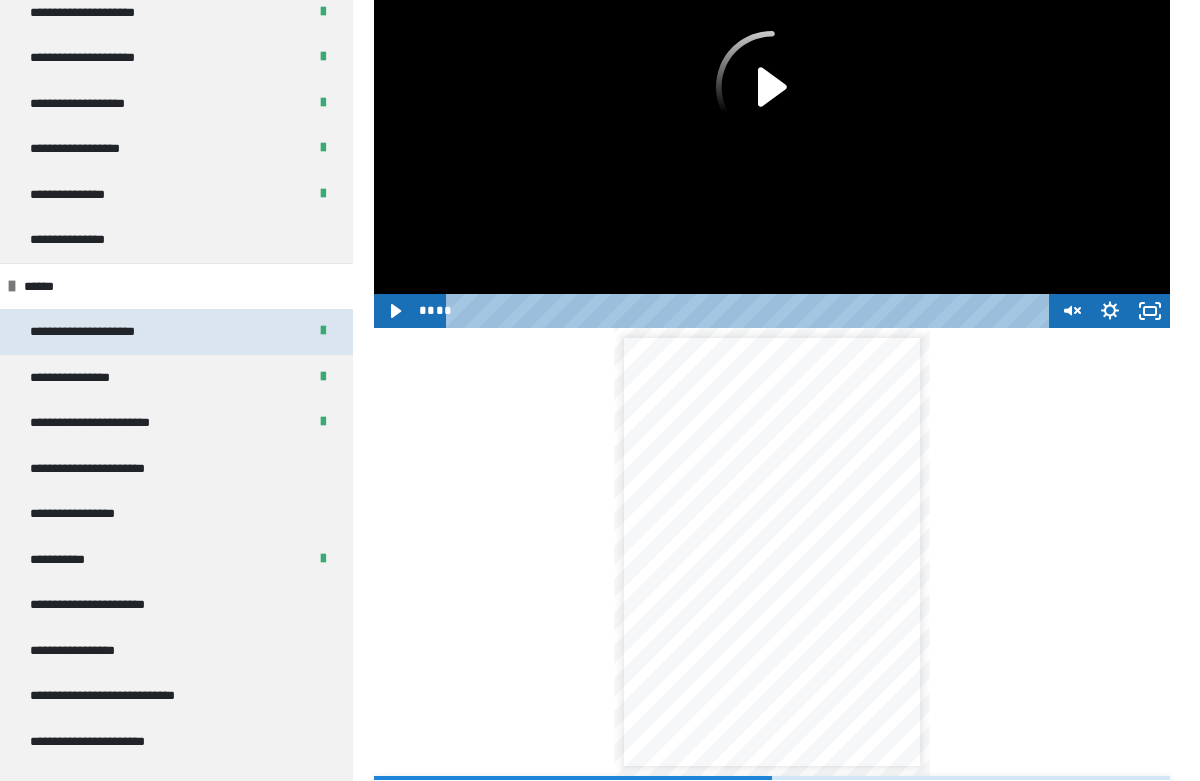 click on "**********" at bounding box center (176, 332) 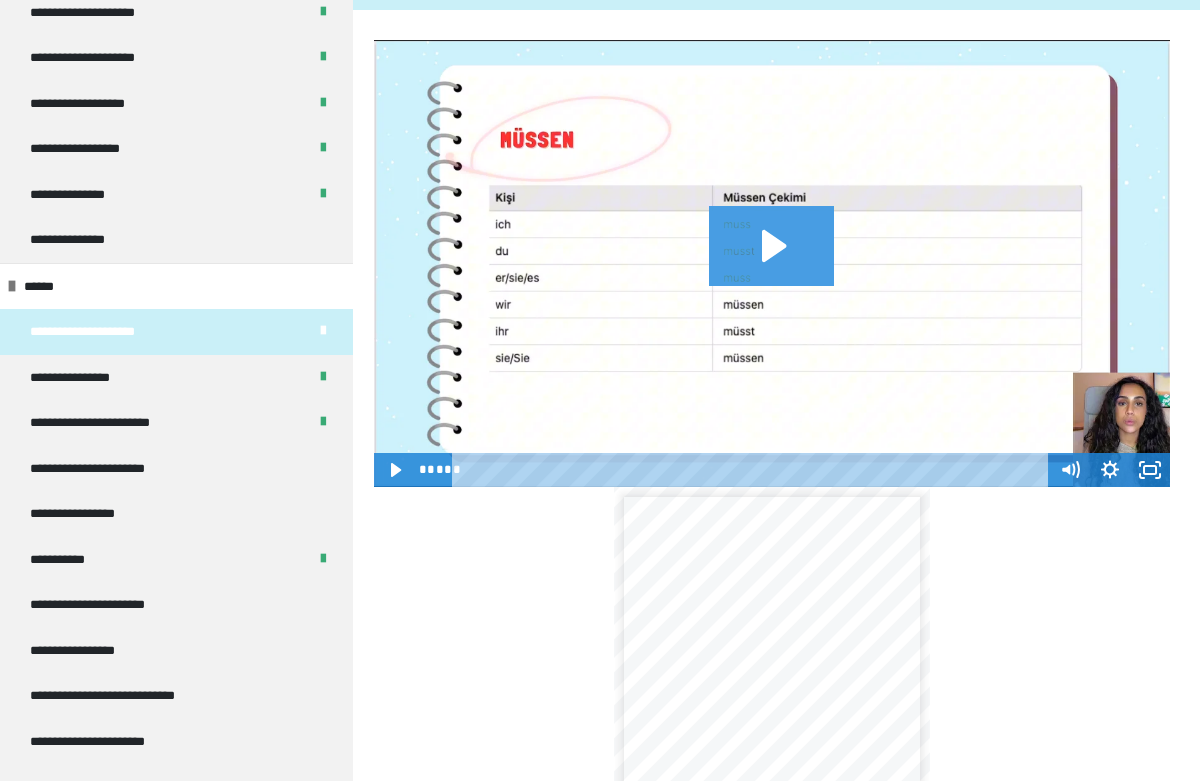 click 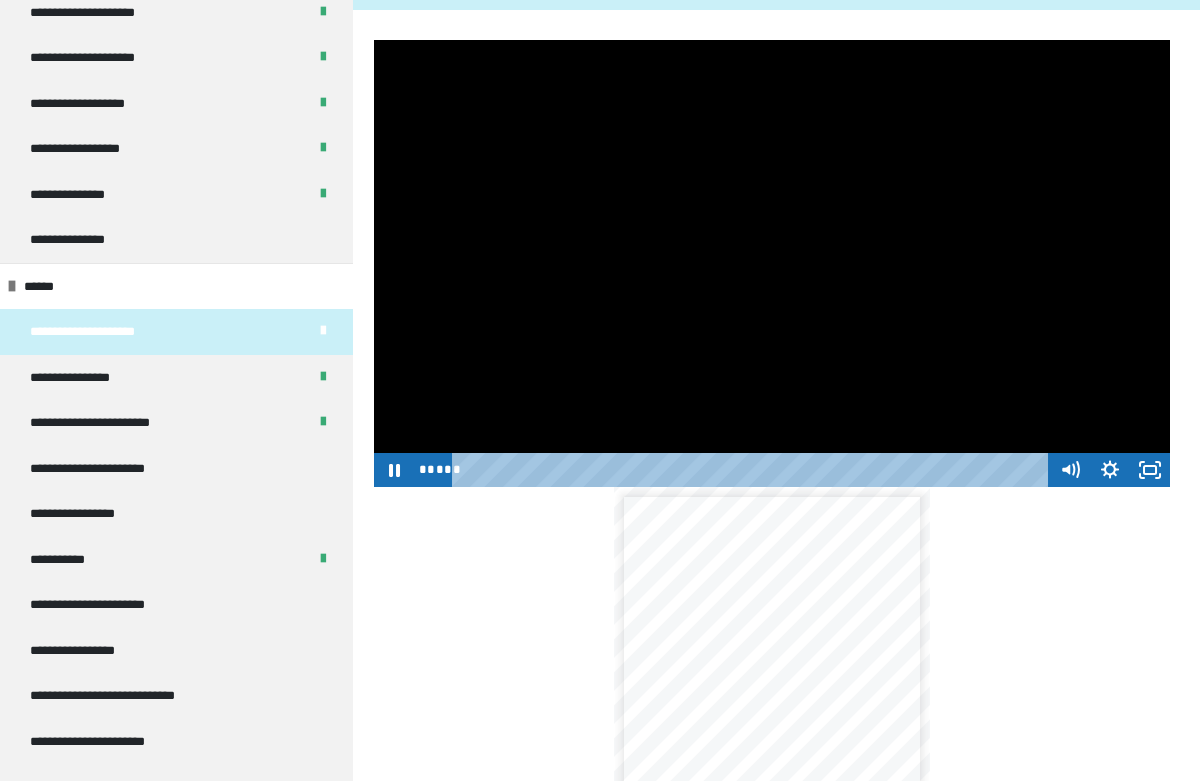 click at bounding box center (772, 264) 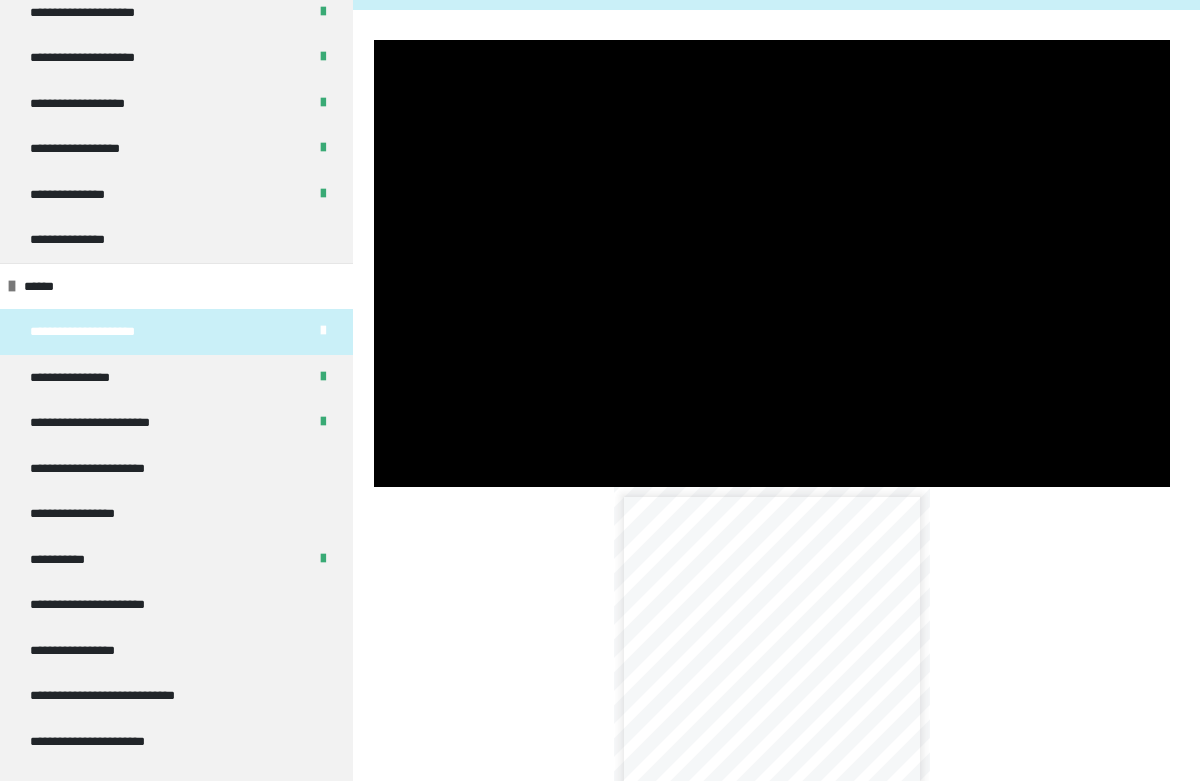 drag, startPoint x: 701, startPoint y: 348, endPoint x: 612, endPoint y: 604, distance: 271.0295 